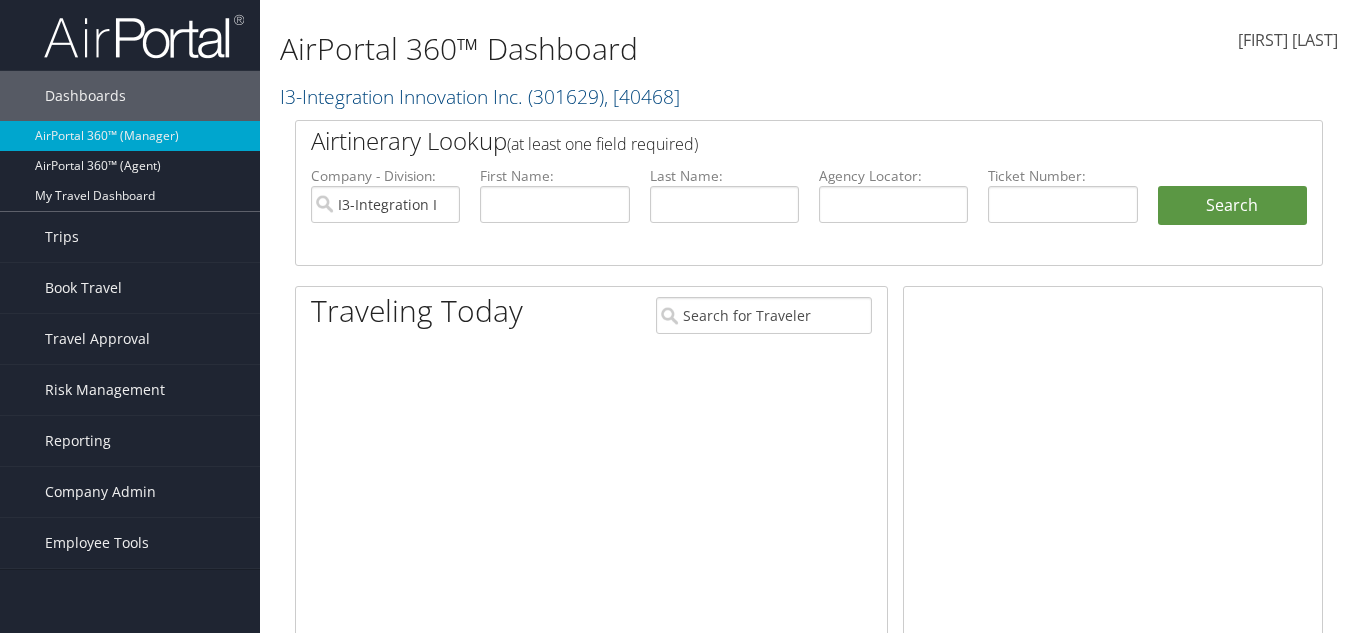 scroll, scrollTop: 0, scrollLeft: 0, axis: both 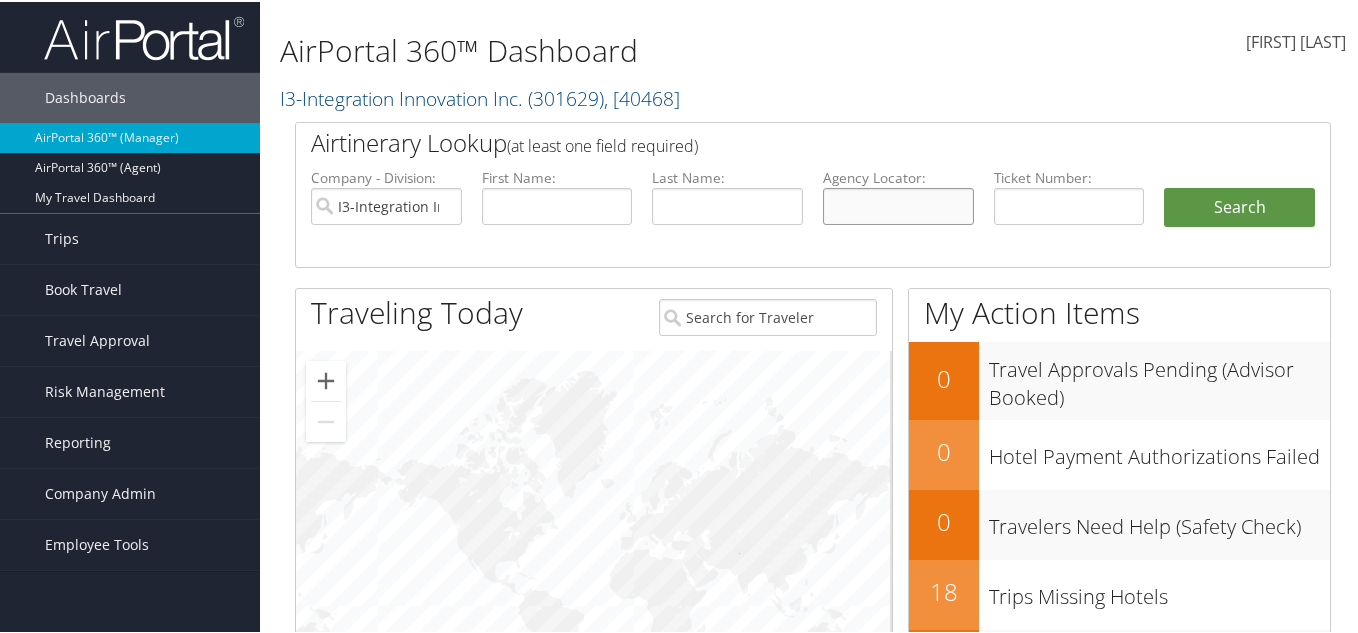 click at bounding box center (898, 204) 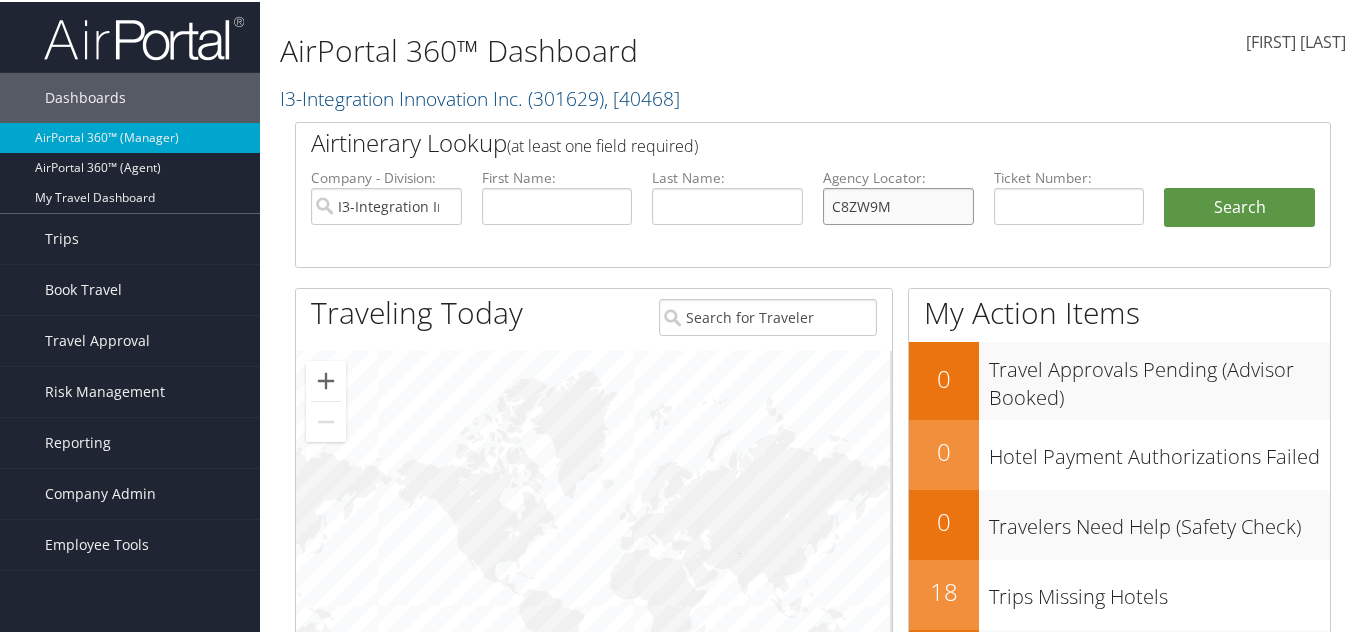 type on "C8ZW9M" 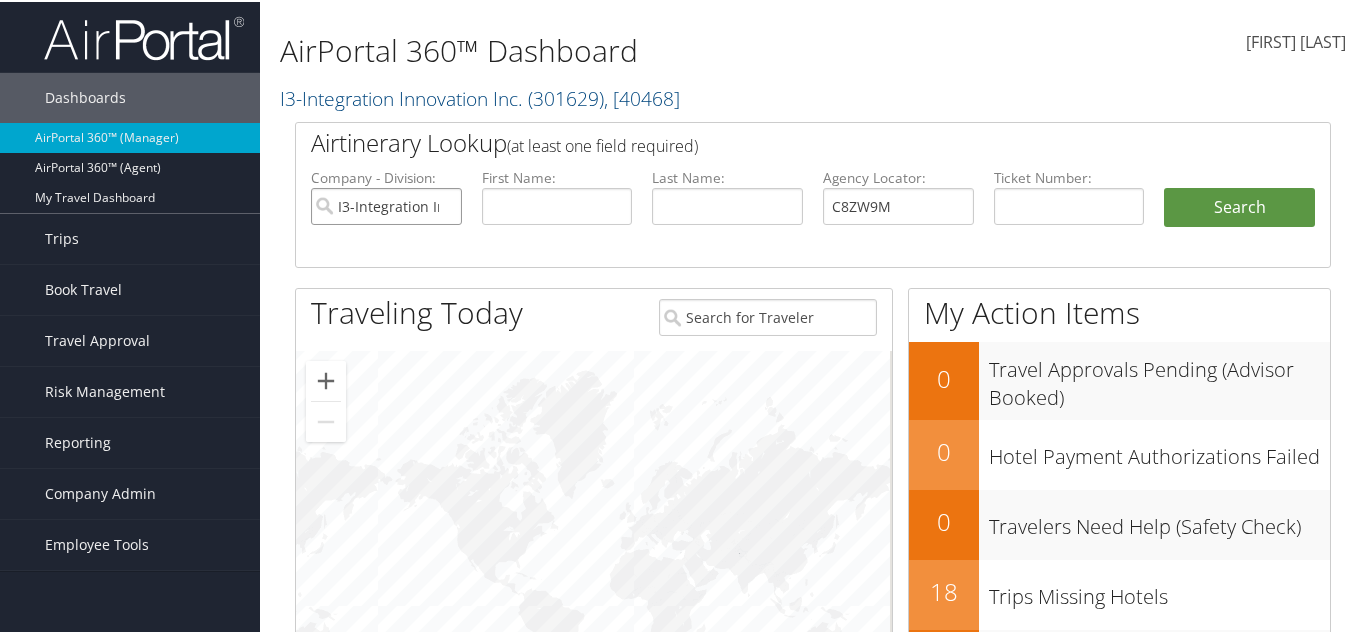 click on "I3-Integration Innovation Inc." at bounding box center [386, 204] 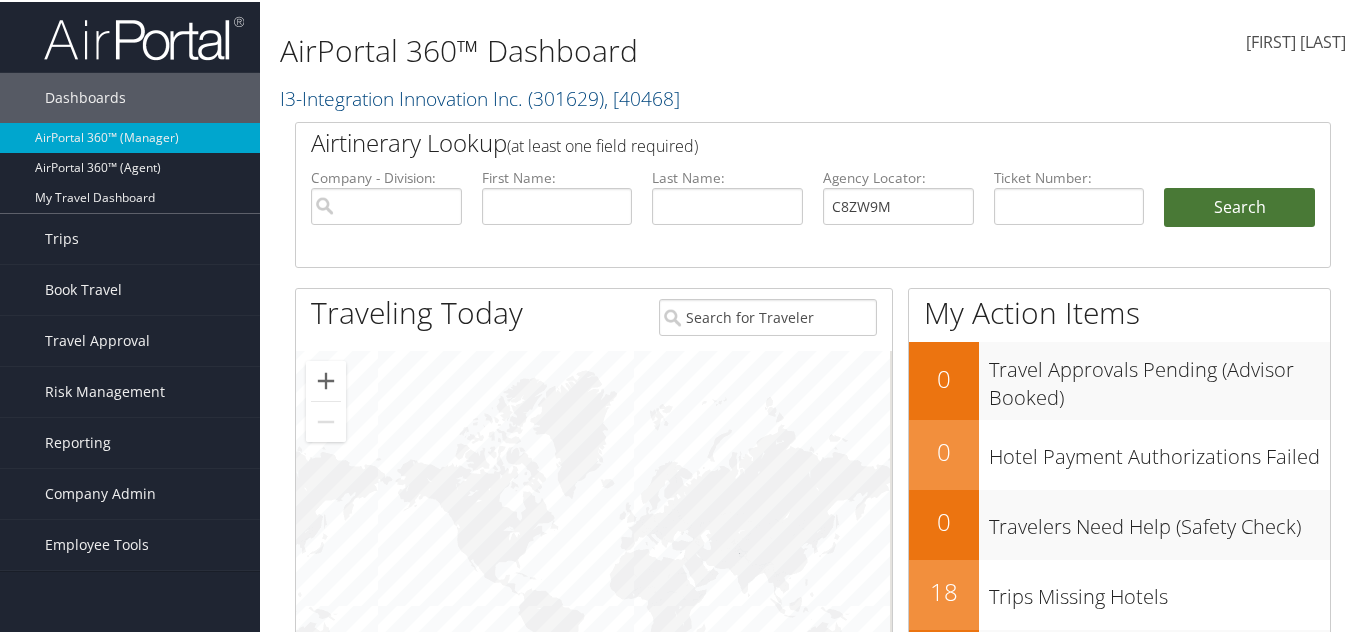 click on "Search" at bounding box center [1239, 206] 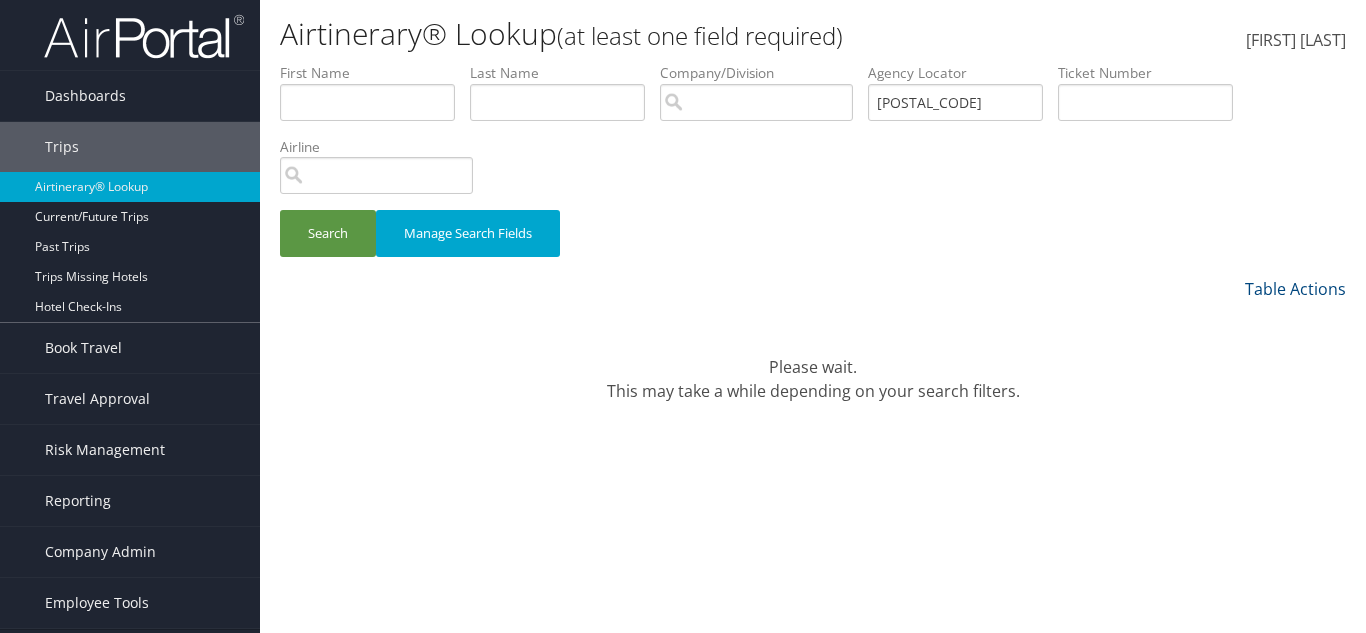 scroll, scrollTop: 0, scrollLeft: 0, axis: both 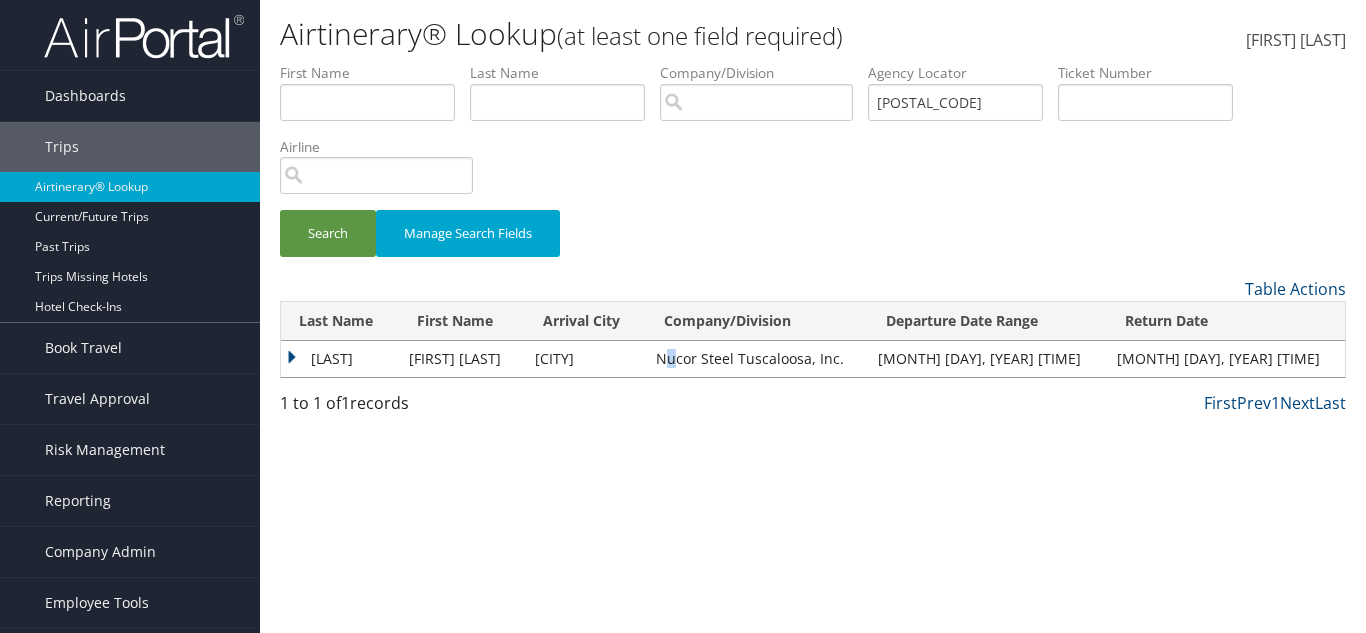 drag, startPoint x: 710, startPoint y: 355, endPoint x: 720, endPoint y: 354, distance: 10.049875 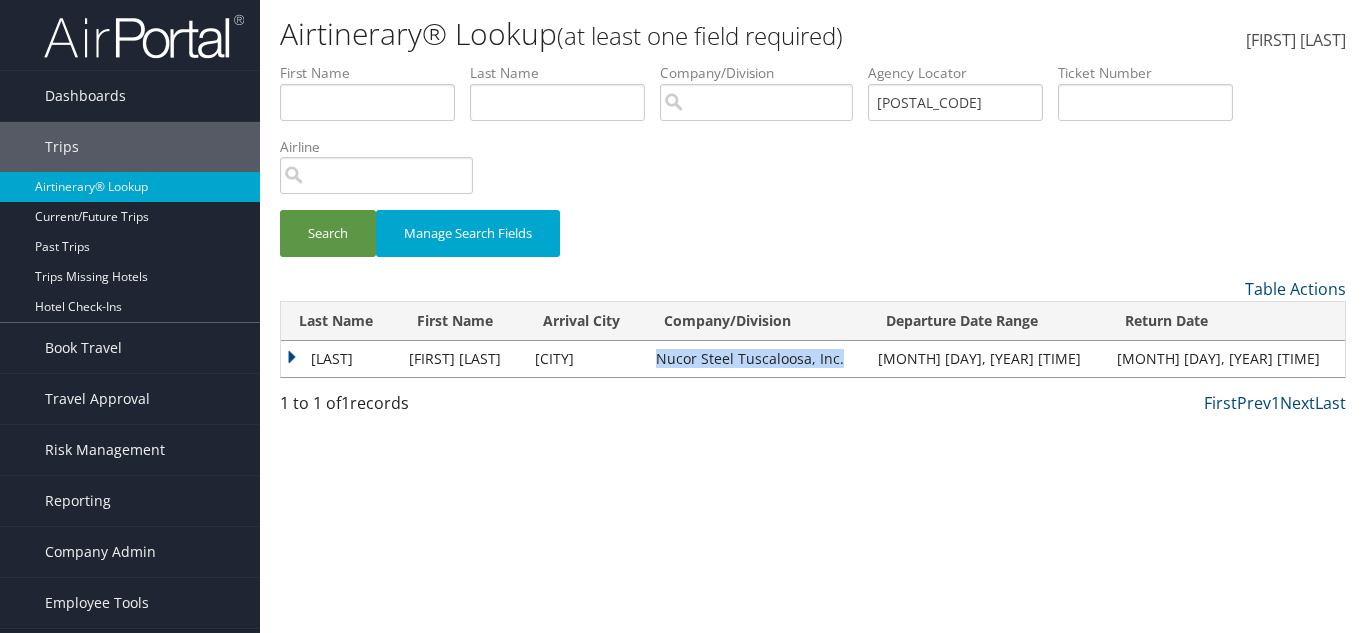 drag, startPoint x: 704, startPoint y: 353, endPoint x: 890, endPoint y: 359, distance: 186.09676 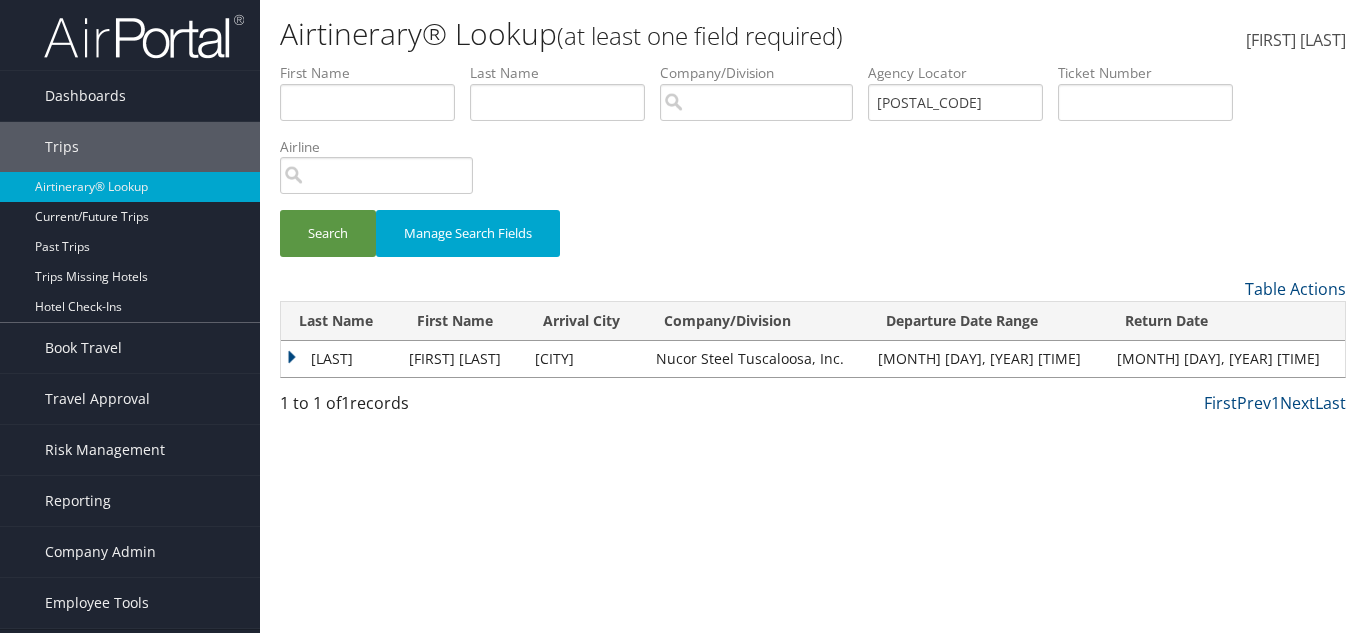 drag, startPoint x: 959, startPoint y: 456, endPoint x: 768, endPoint y: 408, distance: 196.93907 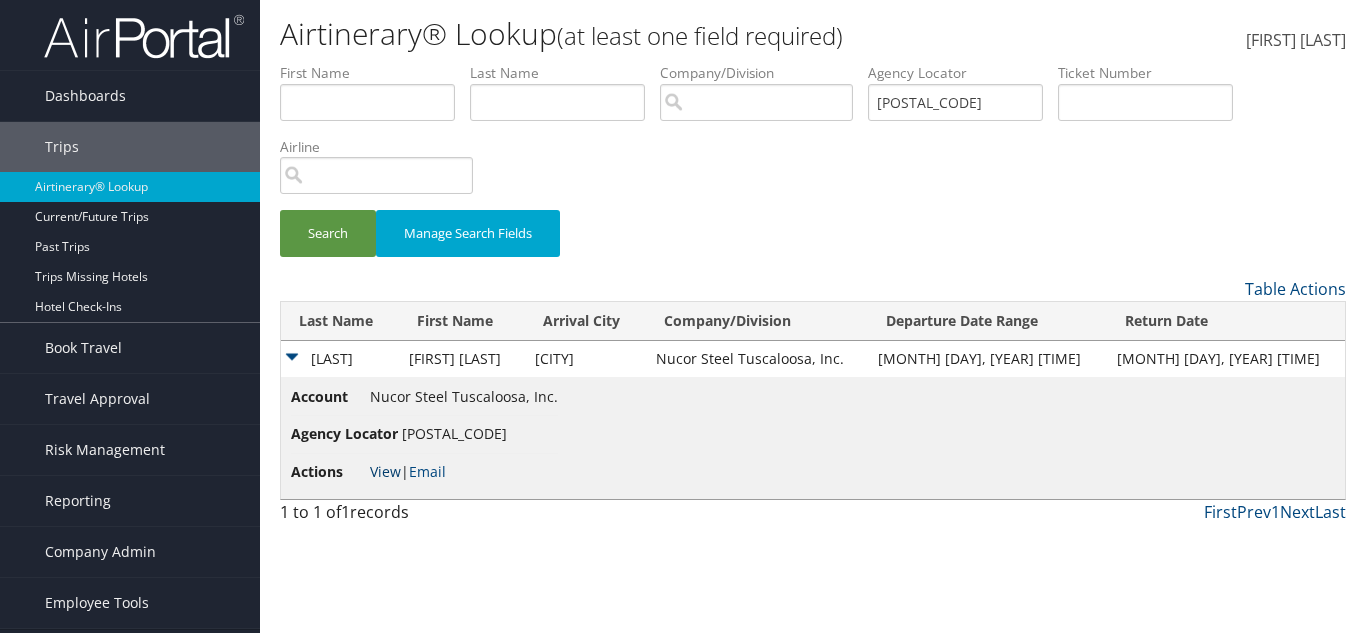click on "View" at bounding box center (385, 471) 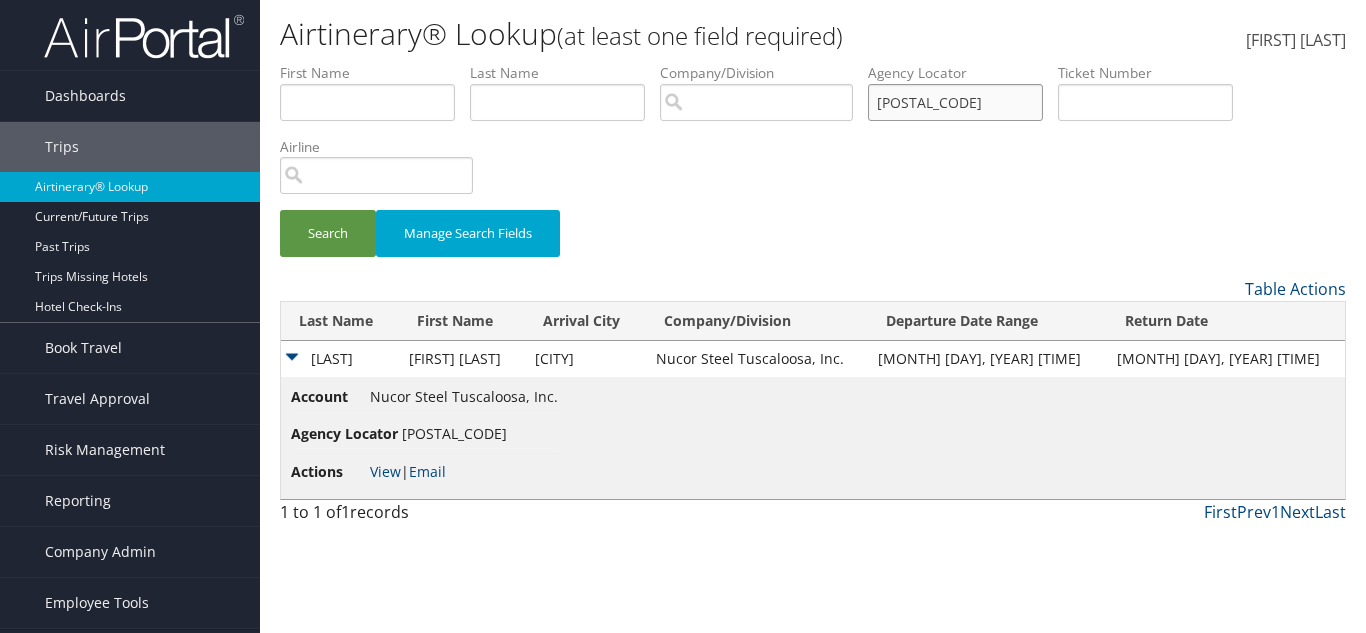 click on "C8ZW9M" at bounding box center (955, 102) 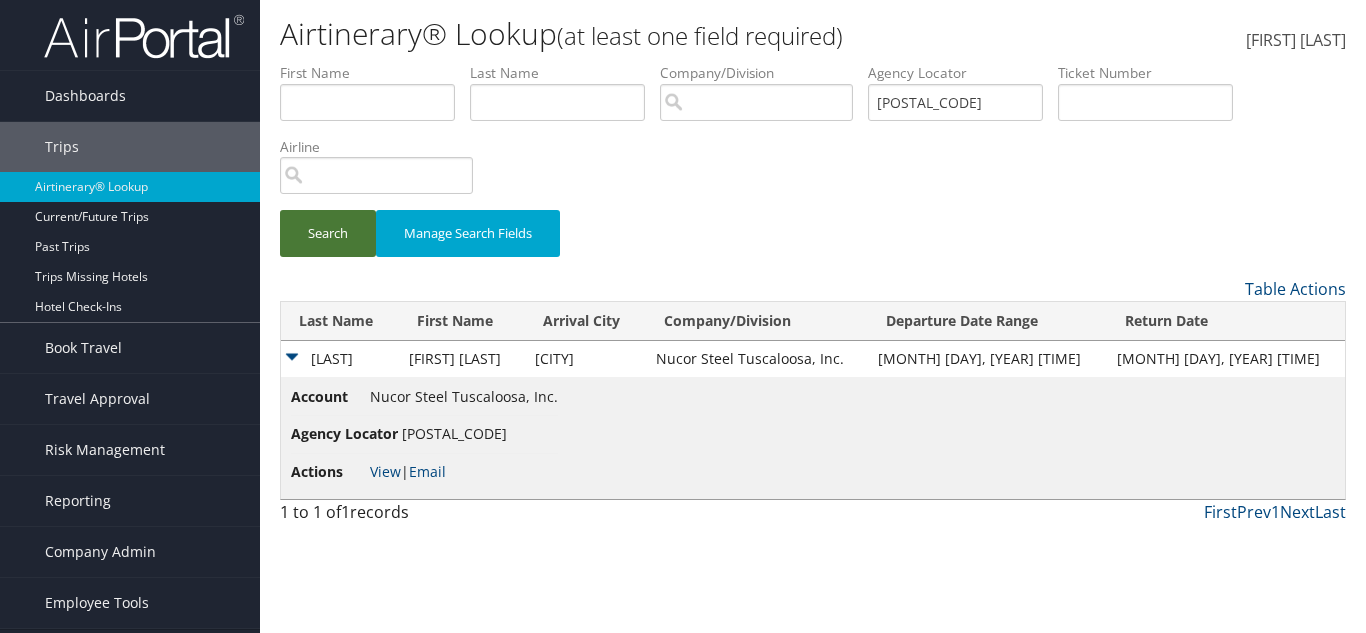 click on "Search" at bounding box center (328, 233) 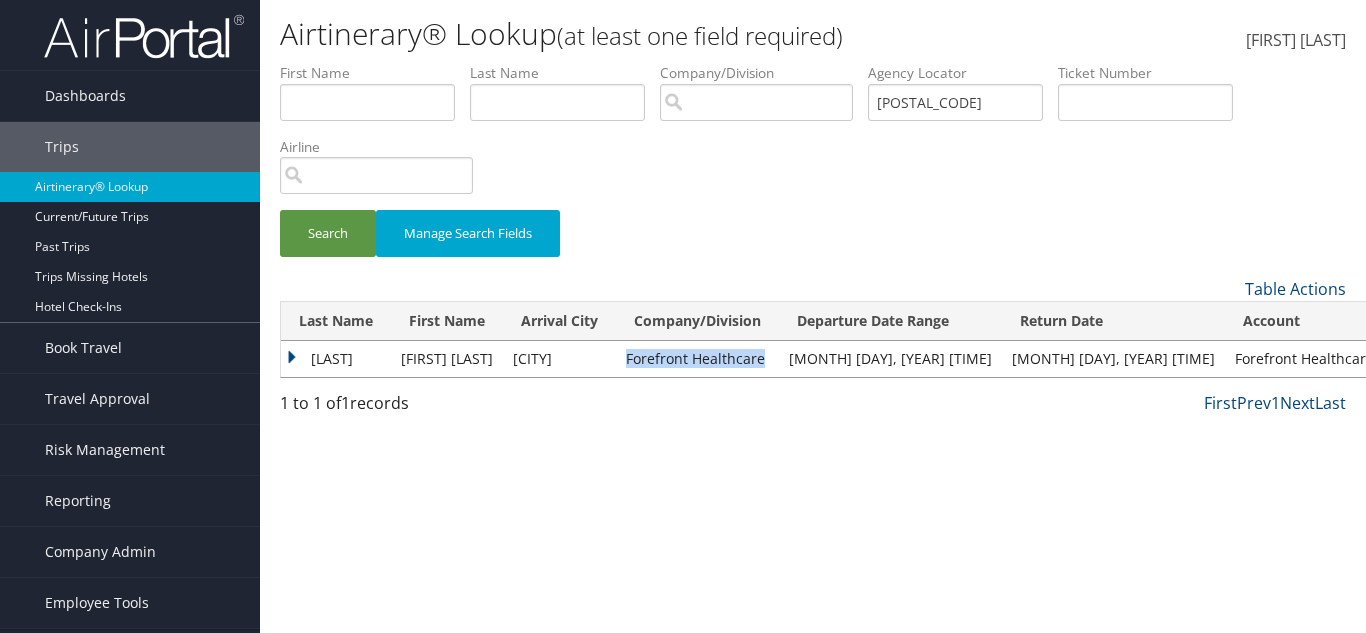 drag, startPoint x: 656, startPoint y: 358, endPoint x: 802, endPoint y: 347, distance: 146.4138 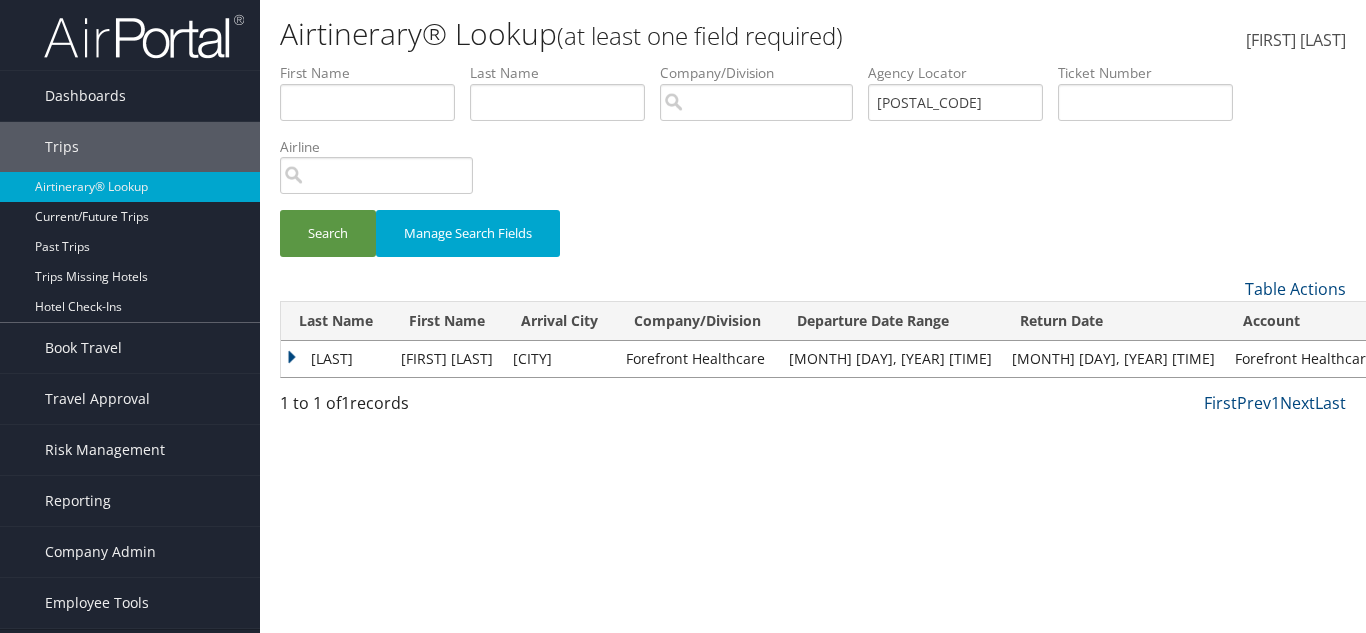 click on "Airtinerary® Lookup  (at least one field required)
Kim Lottering
Kim Lottering
My Settings
Travel Agency Contacts
Log Consulting Time
View Travel Profile" at bounding box center (813, 316) 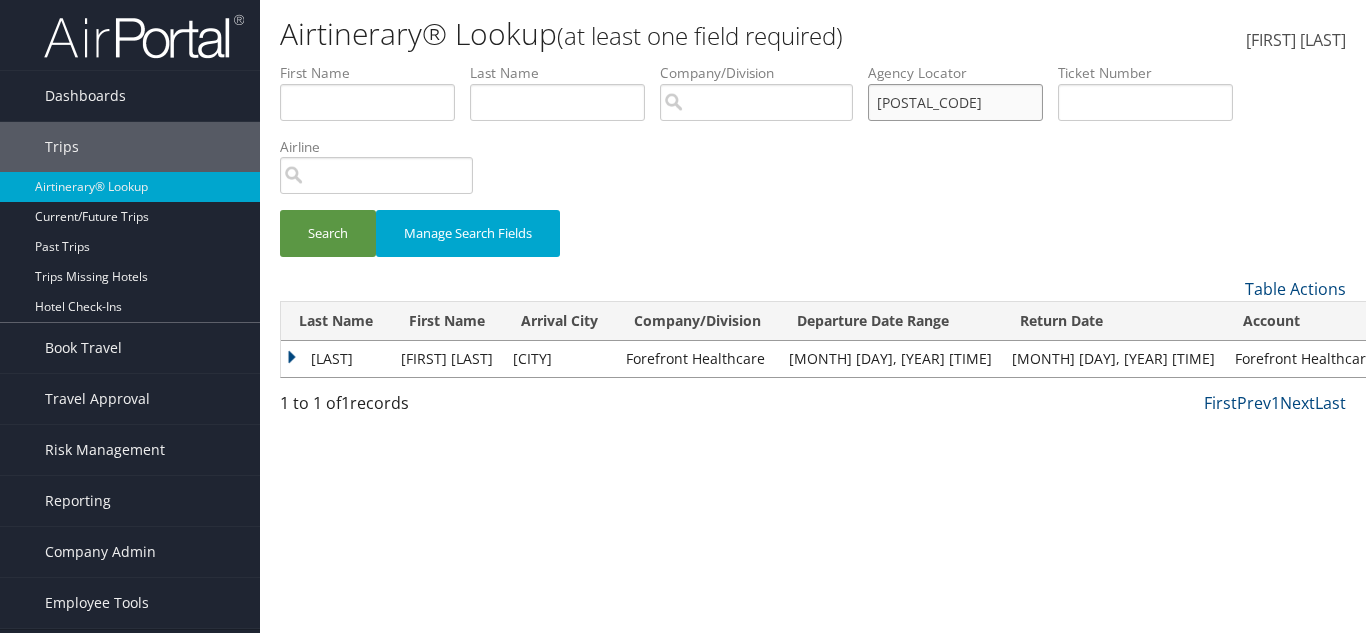click on "CV1K0X" at bounding box center [955, 102] 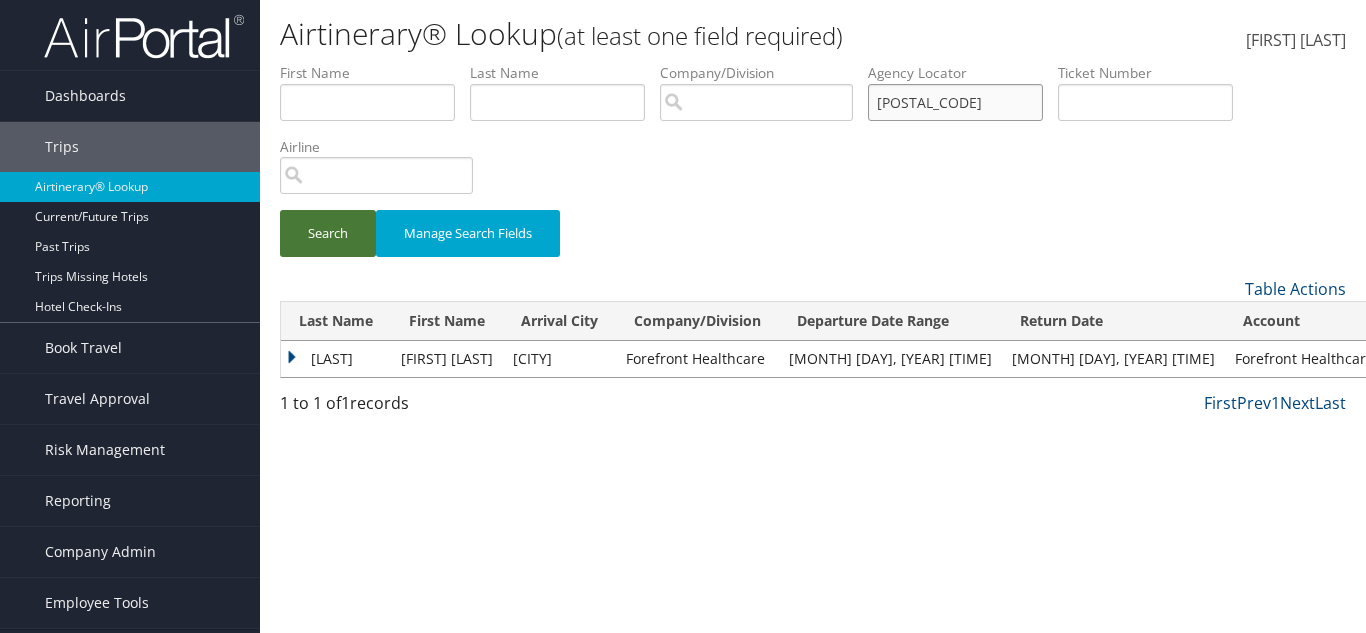 type on "FOCTWU" 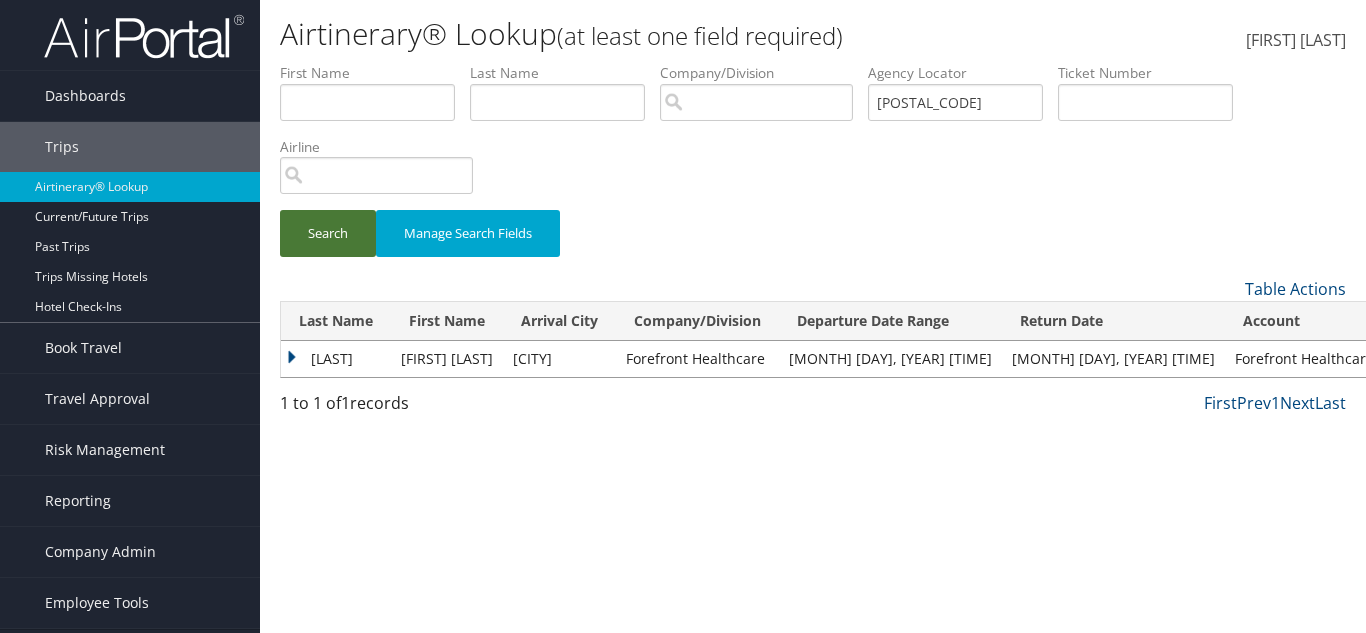 click on "Search" at bounding box center (328, 233) 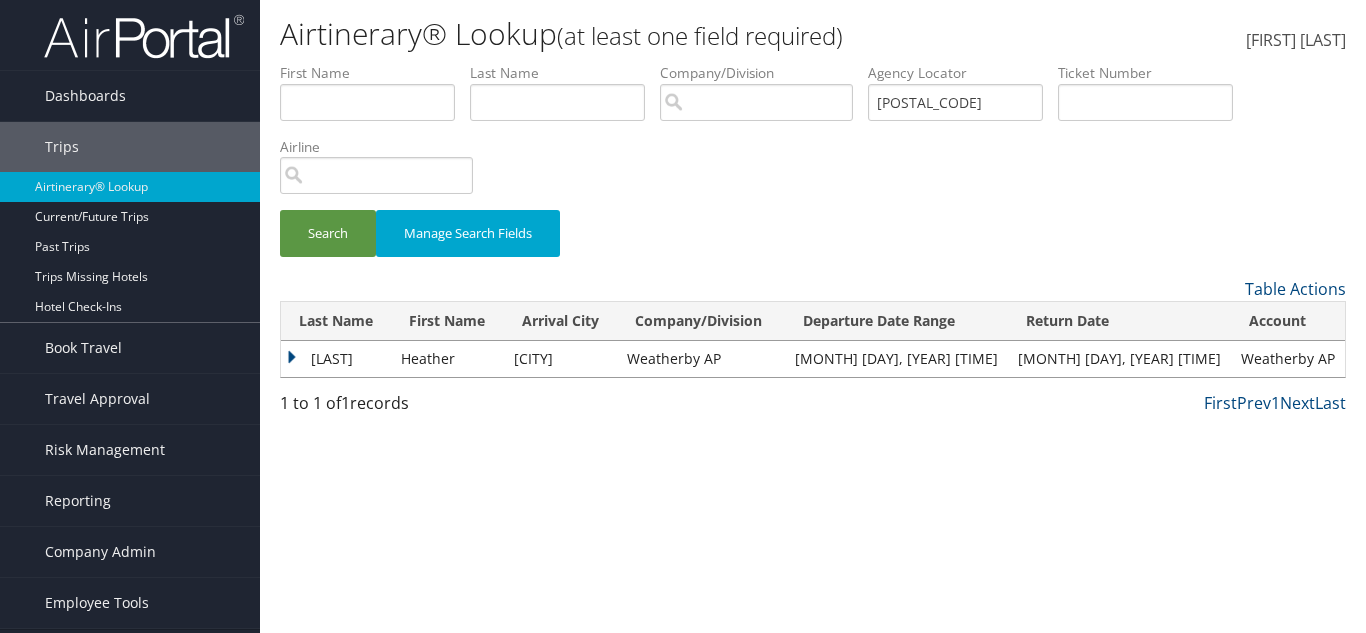 drag, startPoint x: 334, startPoint y: 353, endPoint x: 375, endPoint y: 366, distance: 43.011627 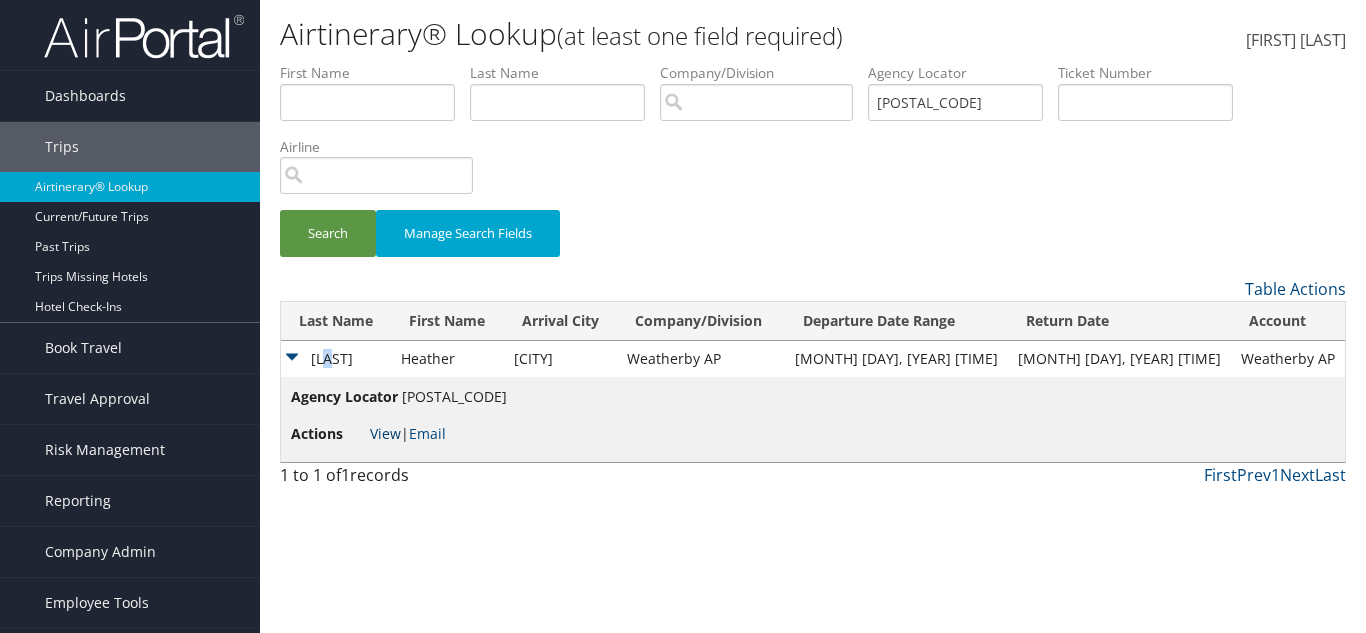 click on "View" at bounding box center (385, 433) 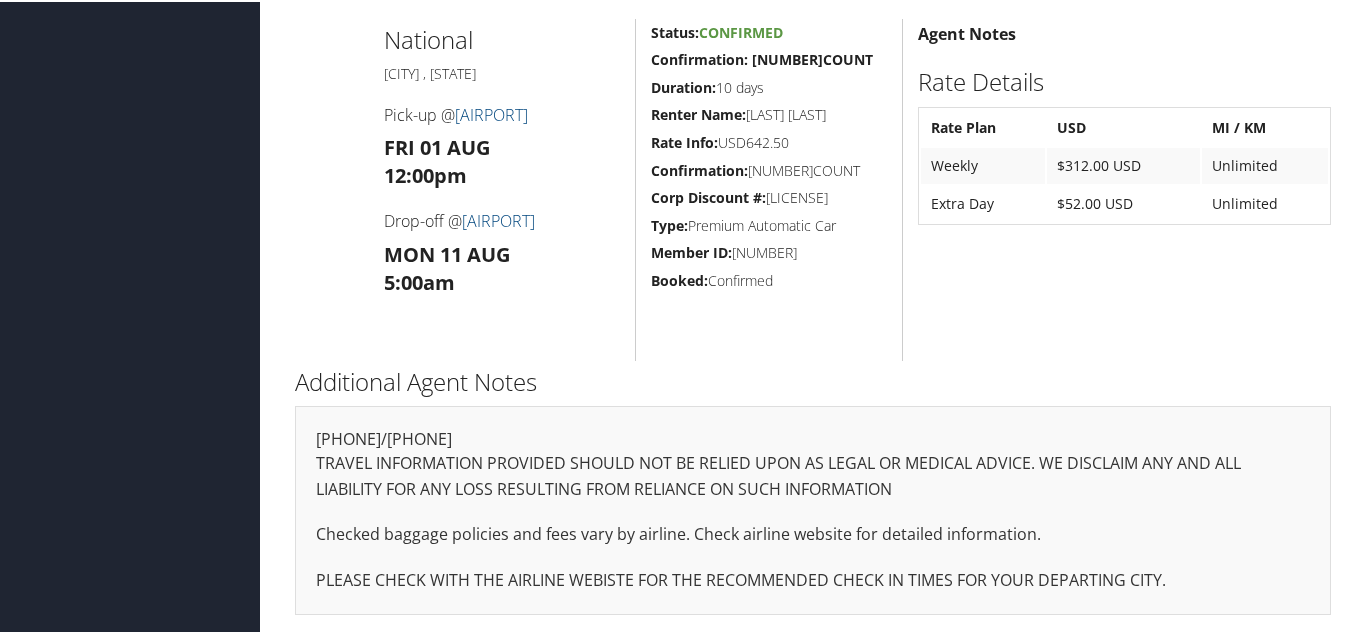 scroll, scrollTop: 637, scrollLeft: 0, axis: vertical 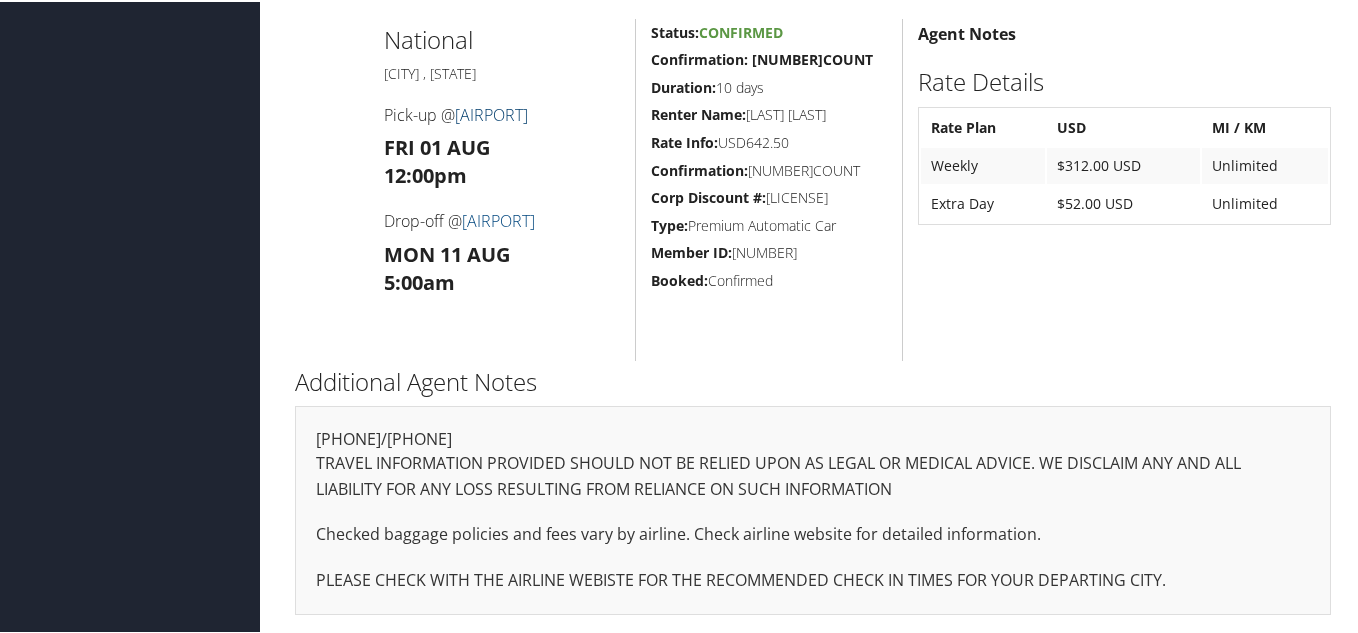 drag, startPoint x: 540, startPoint y: 143, endPoint x: 461, endPoint y: 112, distance: 84.8646 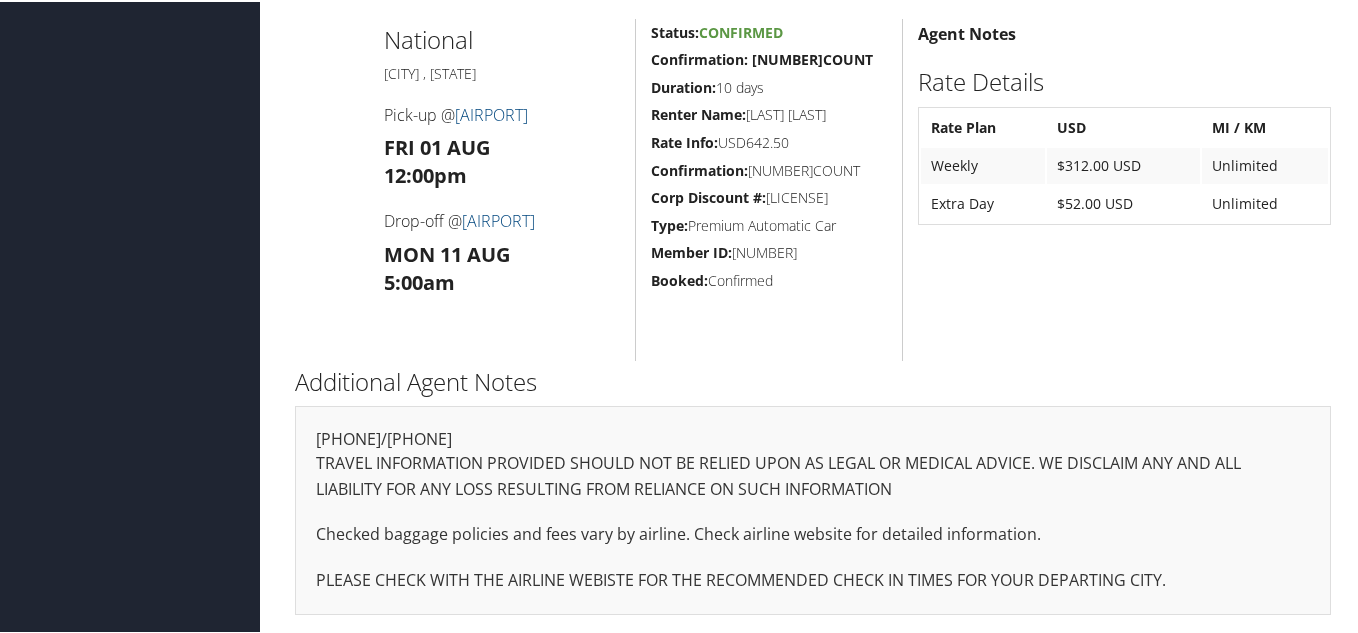 copy on "Sacramento International Airport" 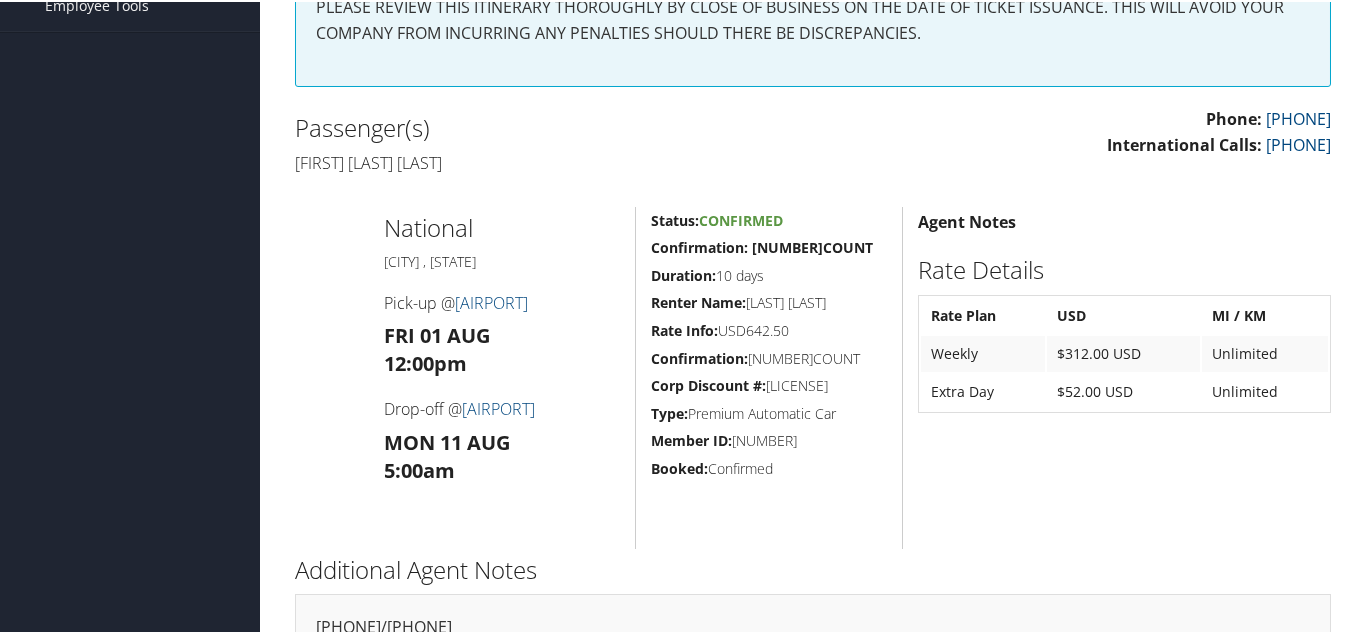 scroll, scrollTop: 437, scrollLeft: 0, axis: vertical 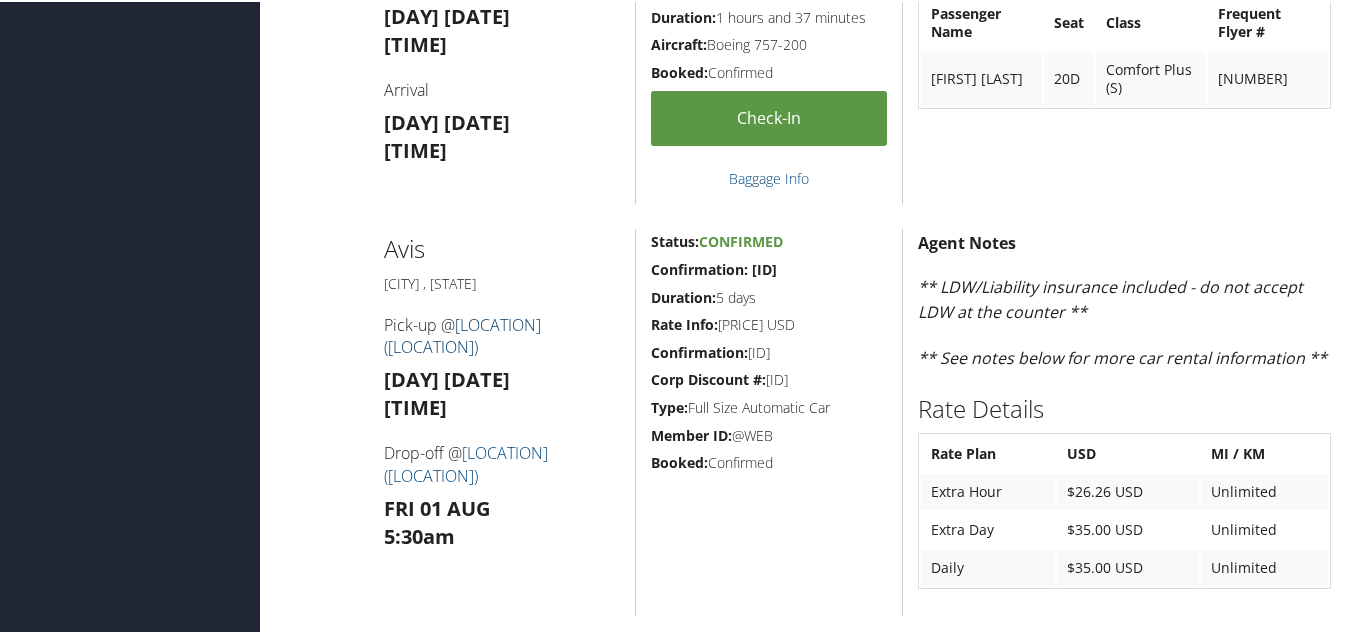 drag, startPoint x: 503, startPoint y: 370, endPoint x: 464, endPoint y: 329, distance: 56.586216 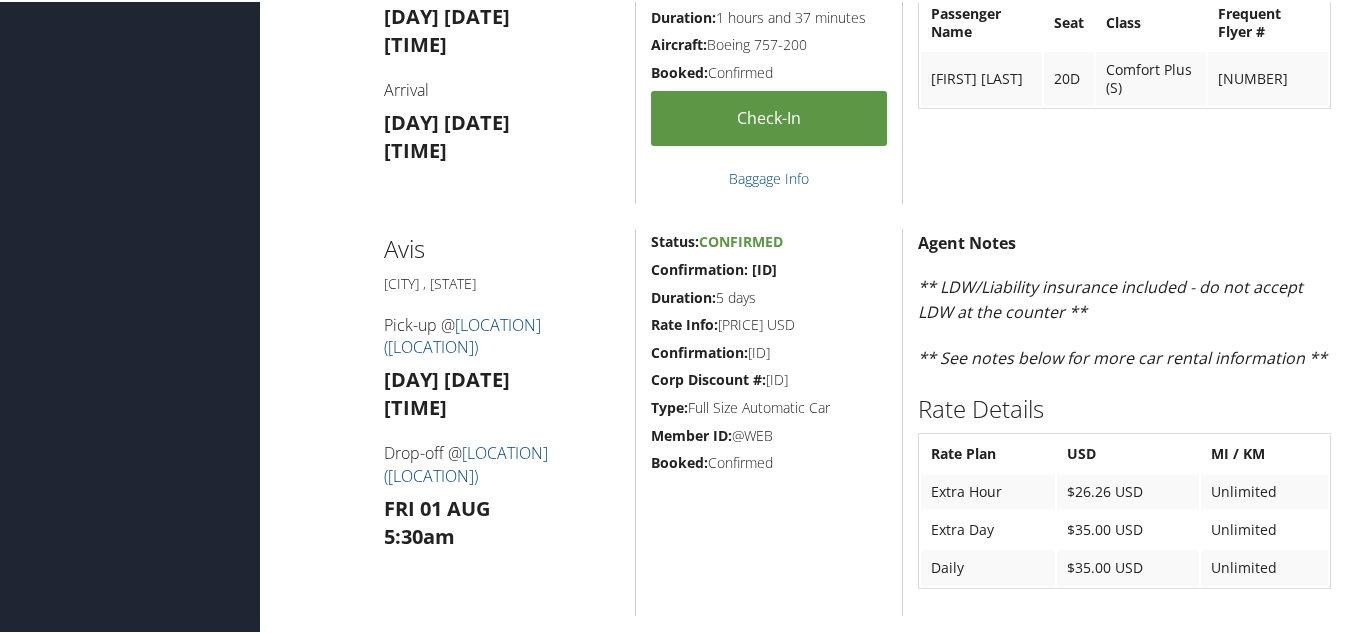 click on "Status:  Confirmed          Confirmation: 35209567US1PEXP          Duration:  5 days                                  Rate Info:  243.0 USD          Confirmation:  35209567US1PEXP                          Corp Discount #:  N9744G          Type:  Full Size  Automatic Car                          Member ID:  @WEB                                  Booked:  Confirmed" at bounding box center [768, 420] 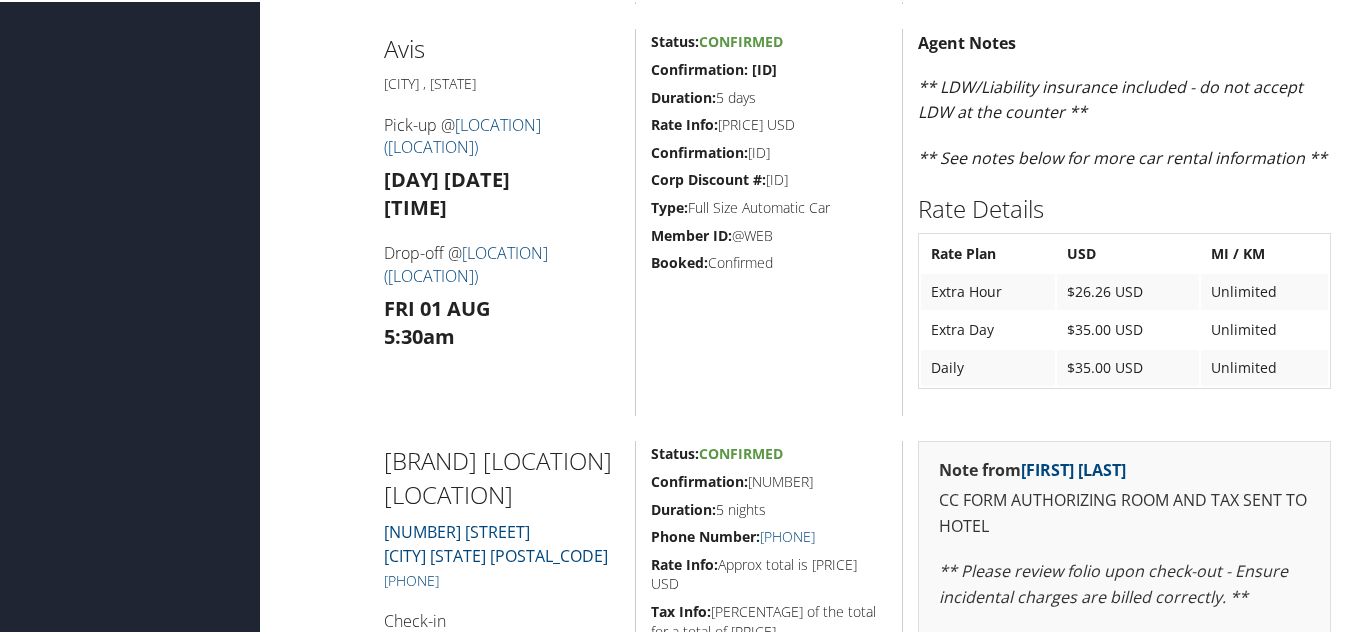scroll, scrollTop: 1200, scrollLeft: 0, axis: vertical 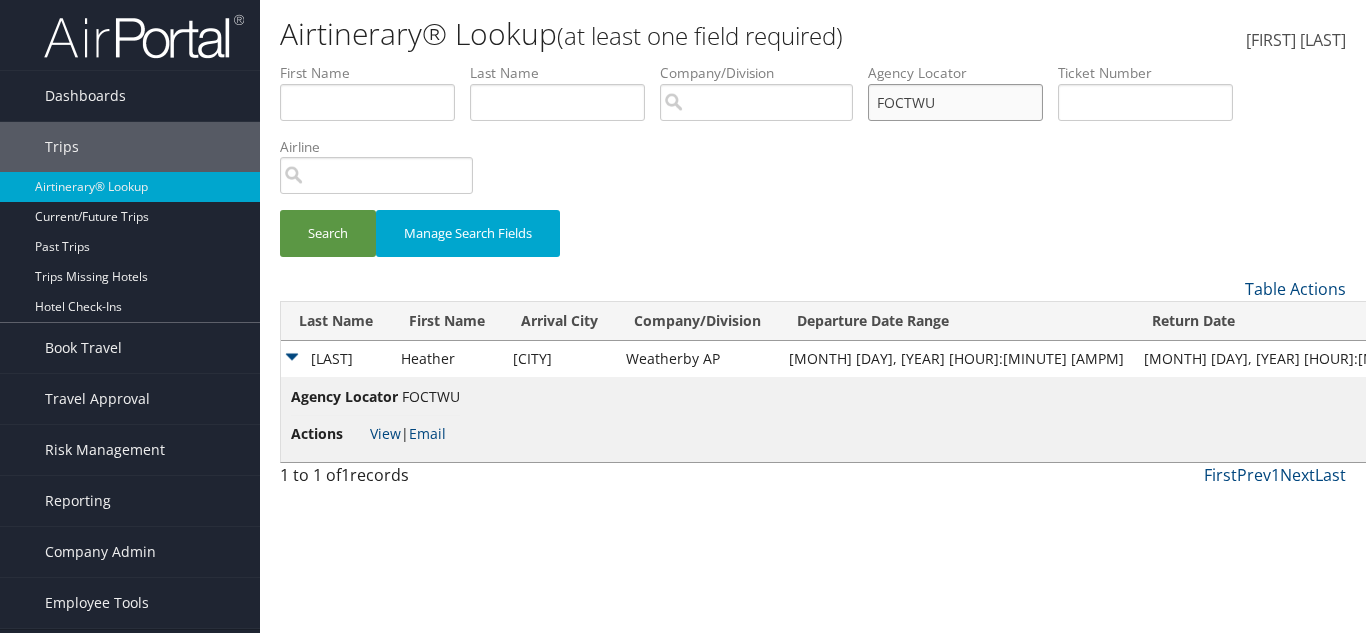 click on "FOCTWU" at bounding box center [955, 102] 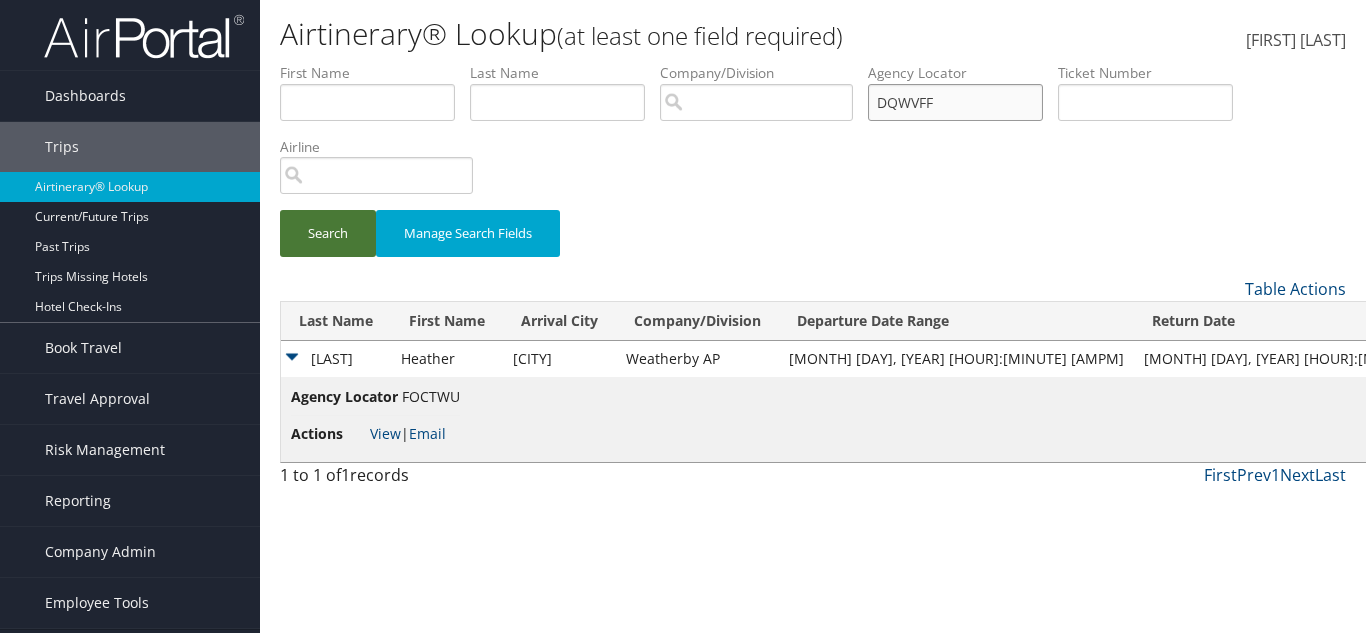 type on "DQWVFF" 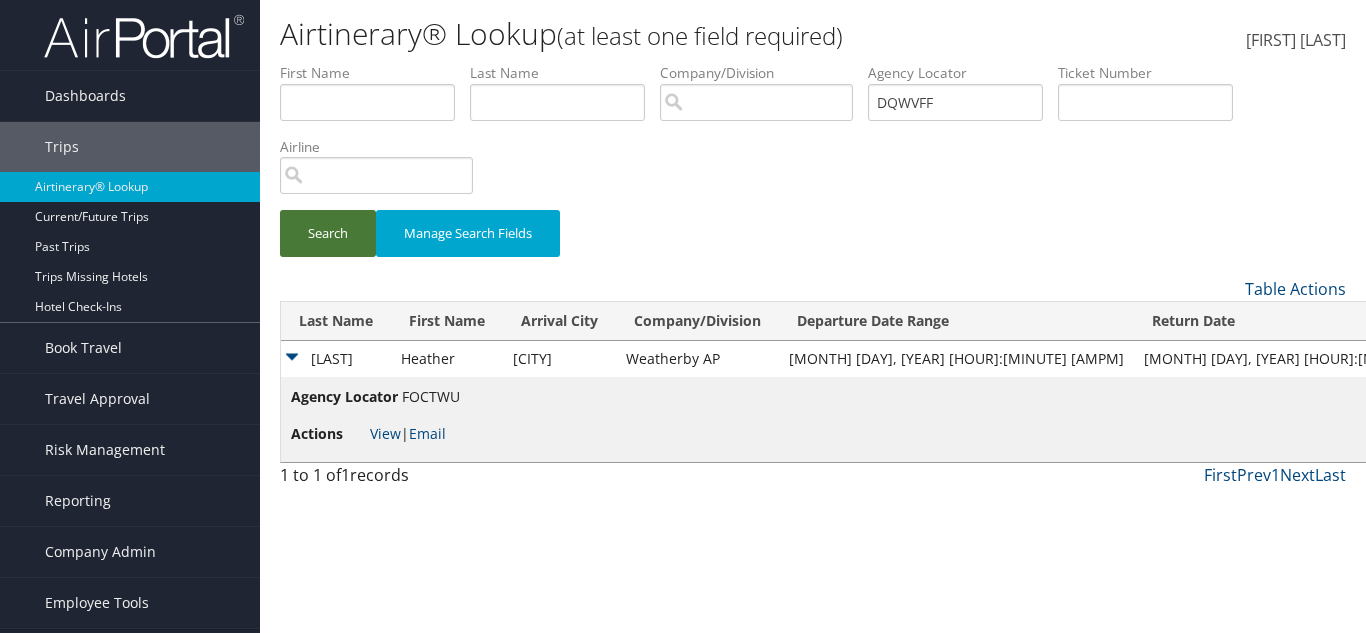 click on "Search" at bounding box center (328, 233) 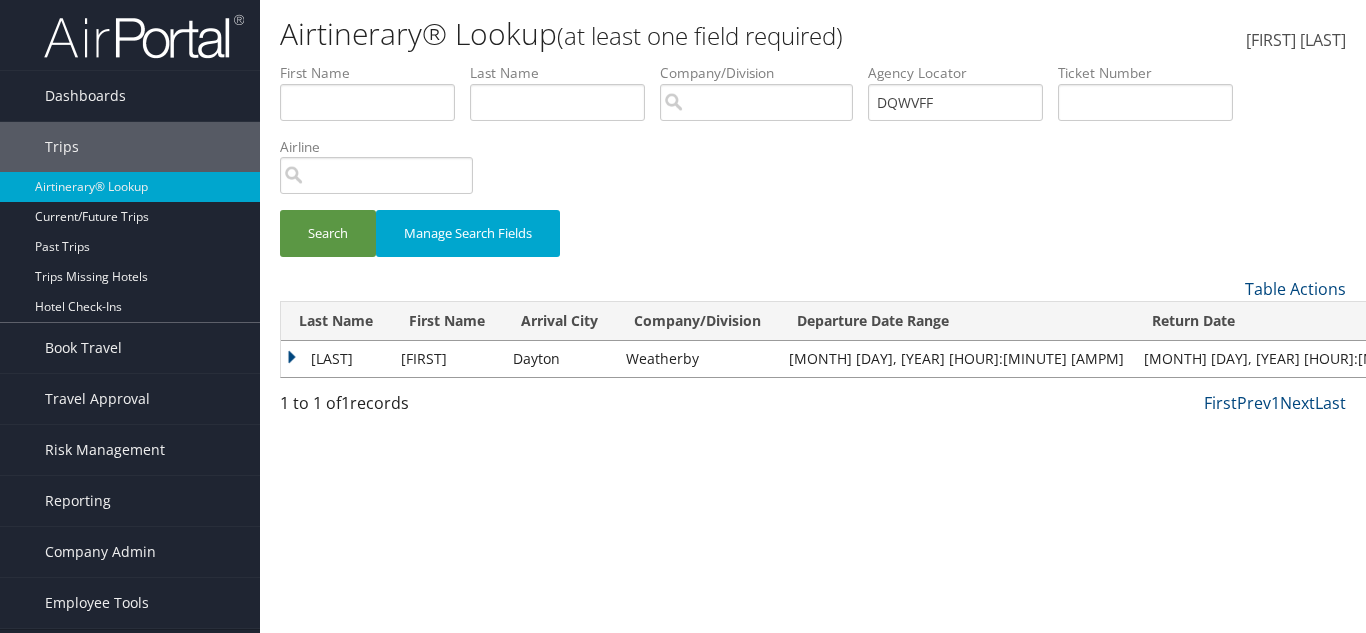 drag, startPoint x: 624, startPoint y: 358, endPoint x: 634, endPoint y: 351, distance: 12.206555 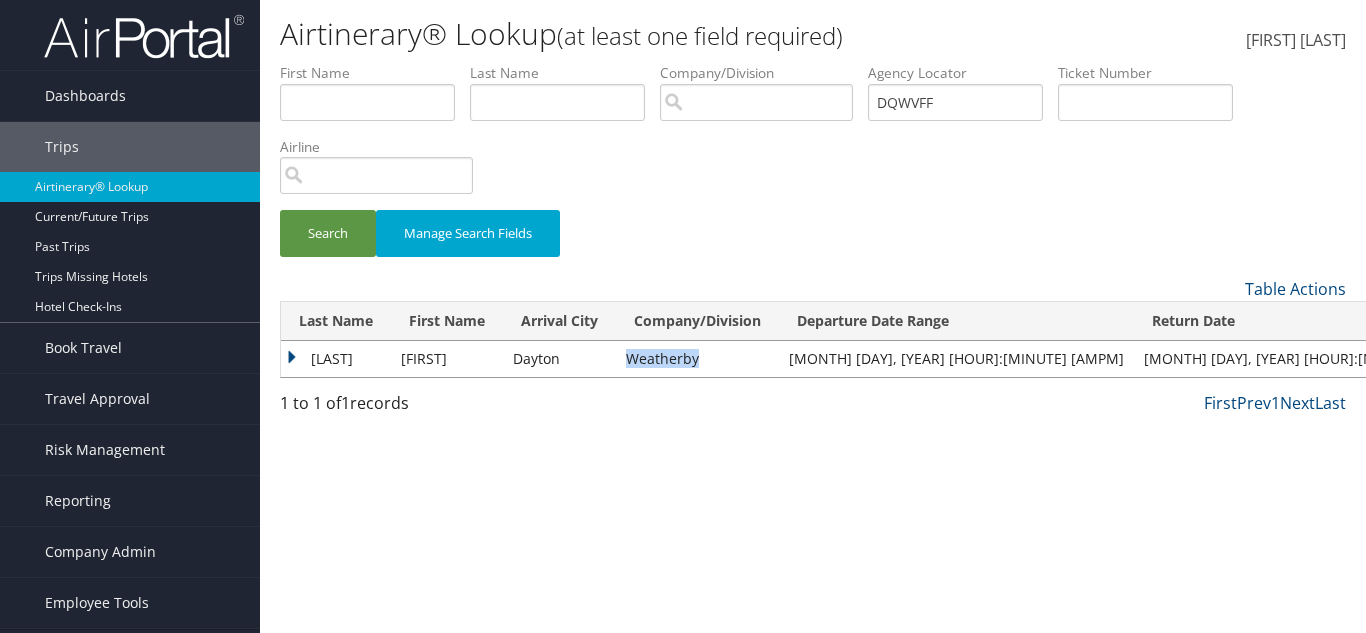 click on "Weatherby" at bounding box center [697, 359] 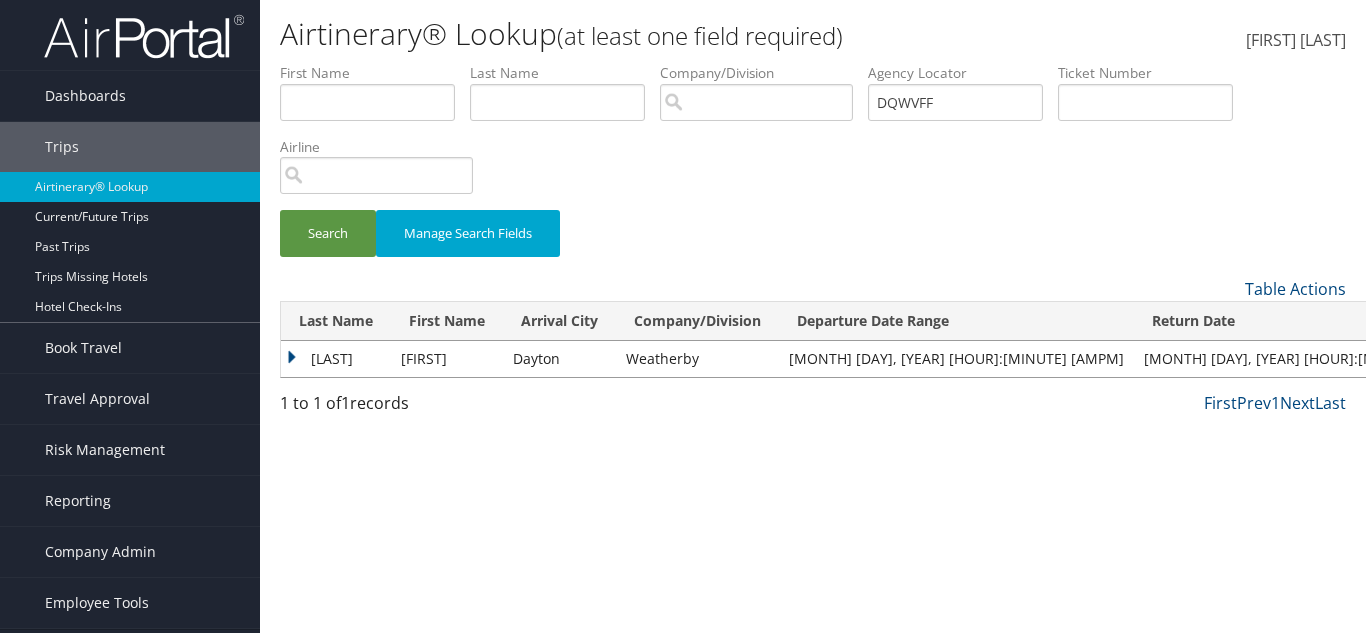 drag, startPoint x: 506, startPoint y: 385, endPoint x: 453, endPoint y: 355, distance: 60.90156 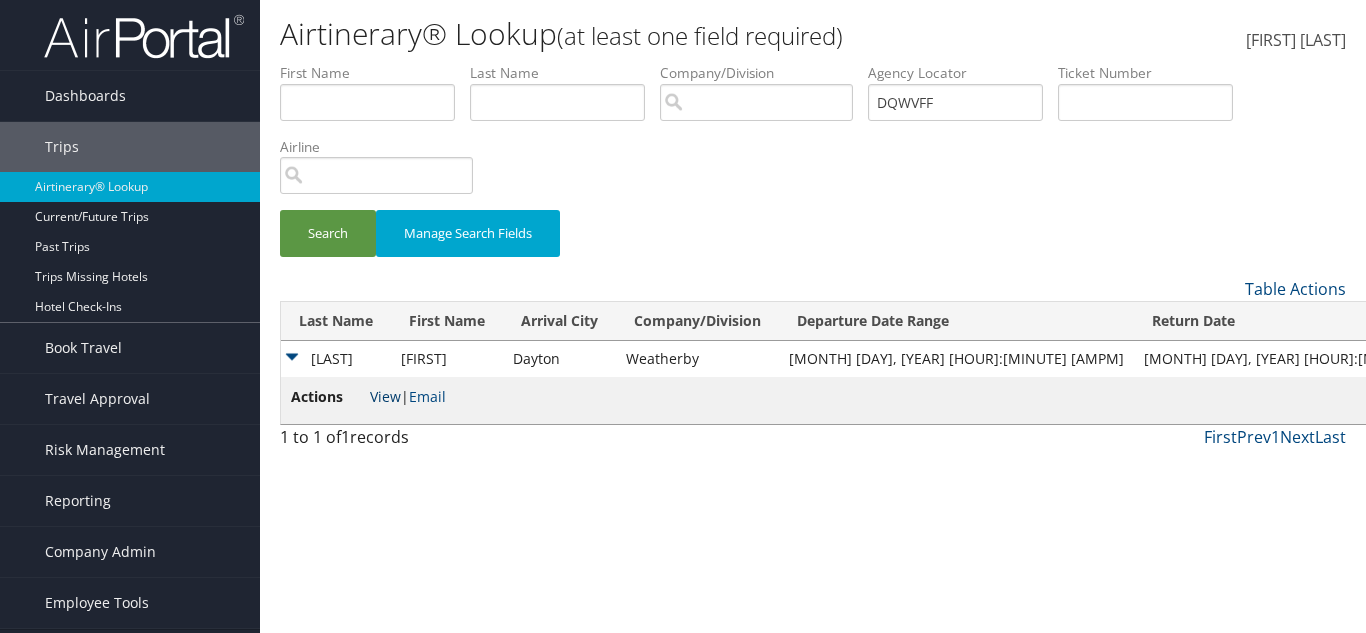 click on "View" at bounding box center (385, 396) 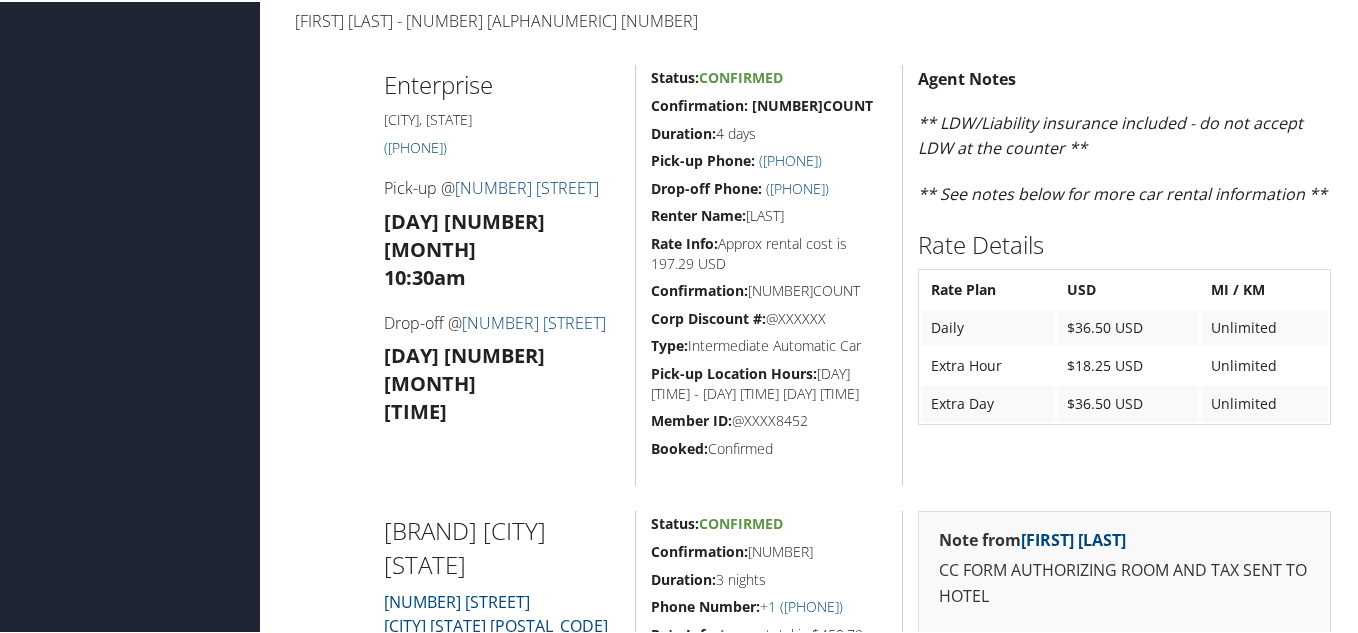 scroll, scrollTop: 400, scrollLeft: 0, axis: vertical 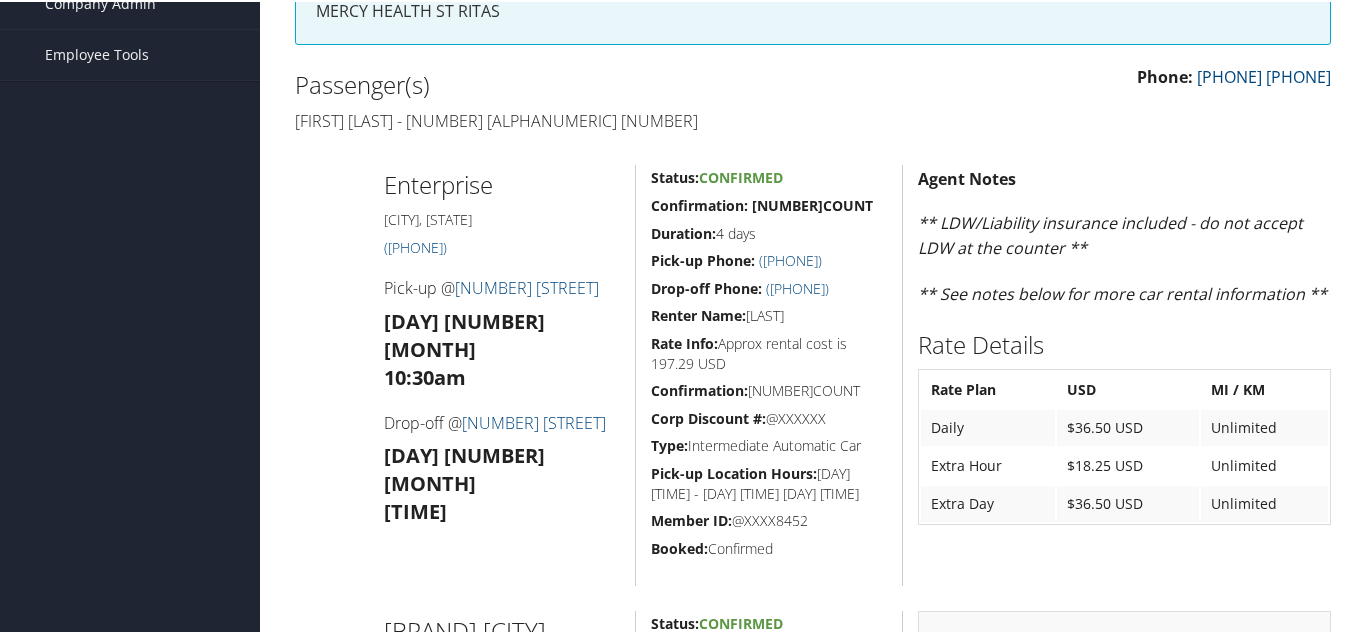 drag, startPoint x: 855, startPoint y: 264, endPoint x: 837, endPoint y: 233, distance: 35.846897 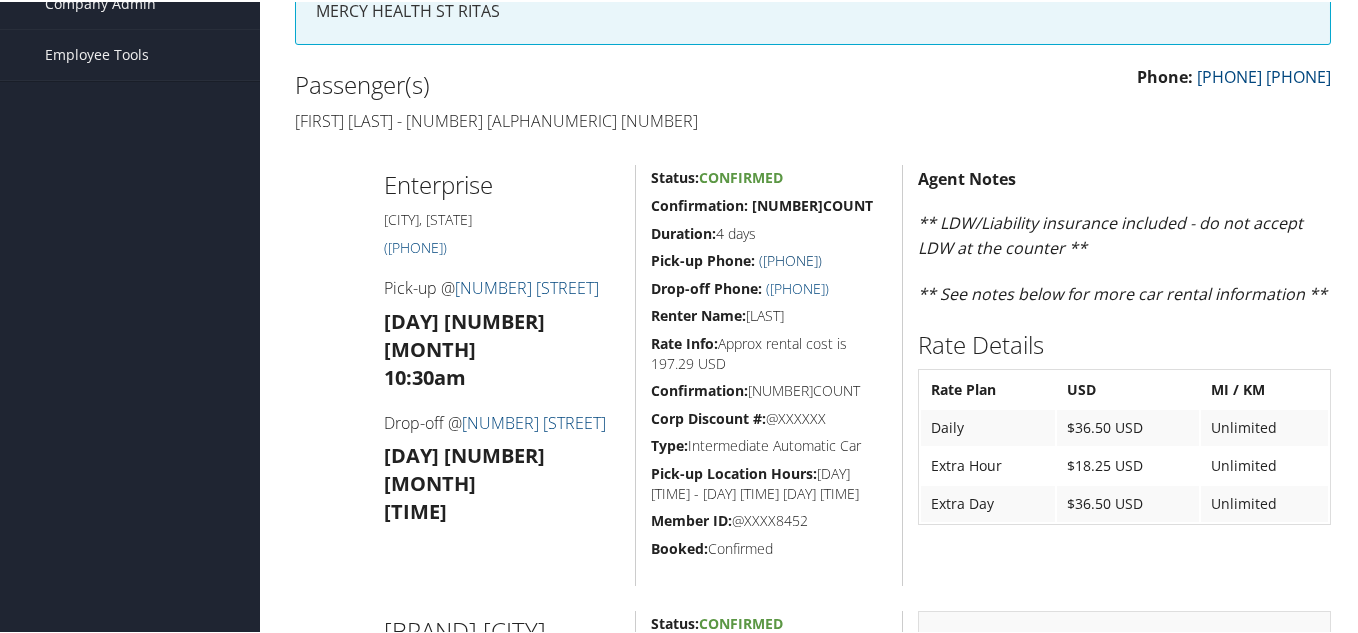 drag, startPoint x: 876, startPoint y: 261, endPoint x: 754, endPoint y: 263, distance: 122.016396 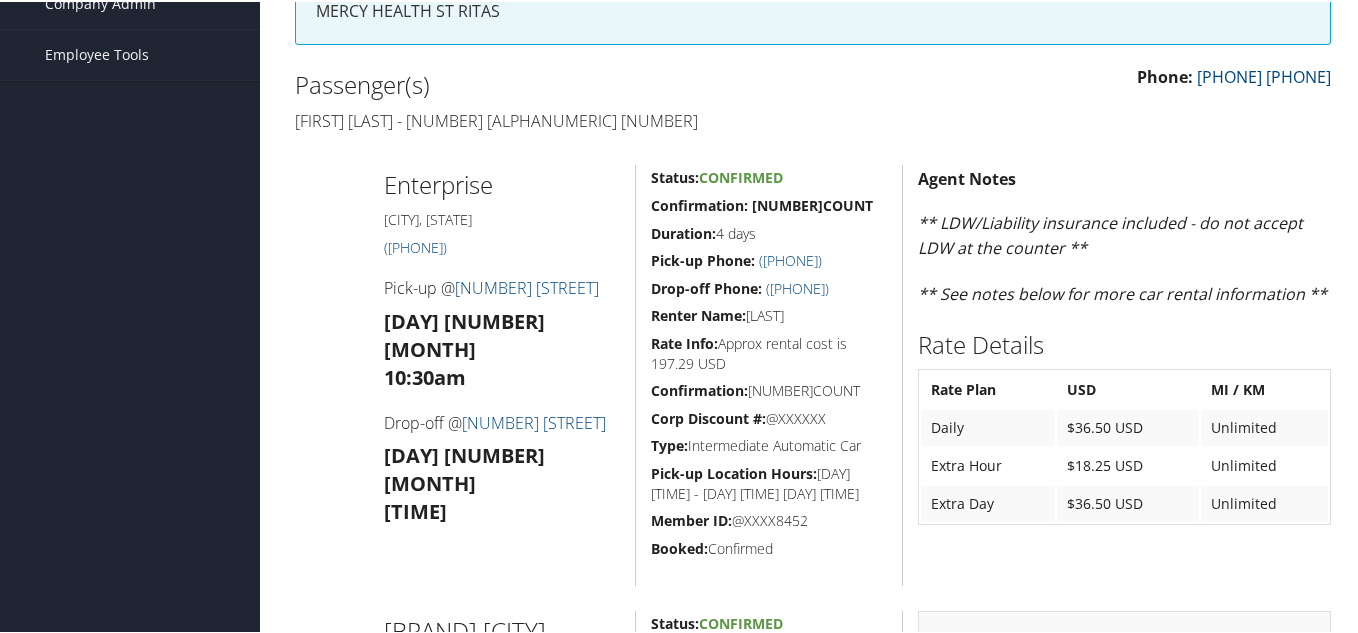 drag, startPoint x: 488, startPoint y: 243, endPoint x: 380, endPoint y: 248, distance: 108.11568 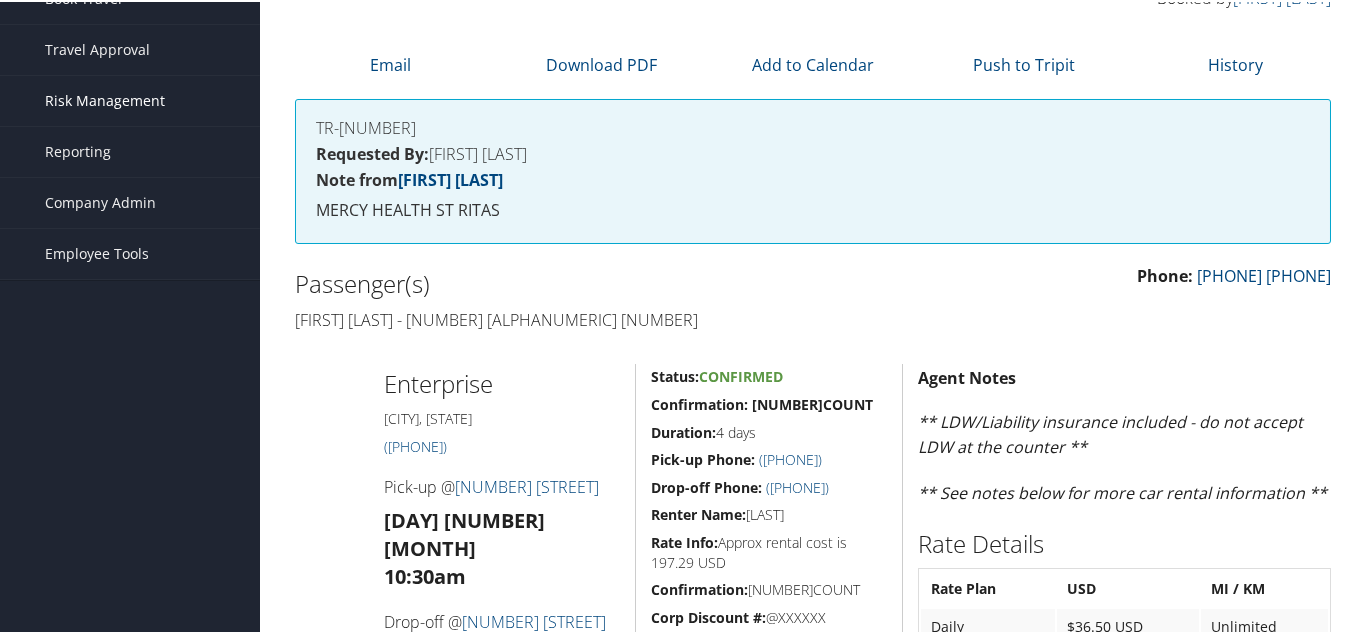 scroll, scrollTop: 0, scrollLeft: 0, axis: both 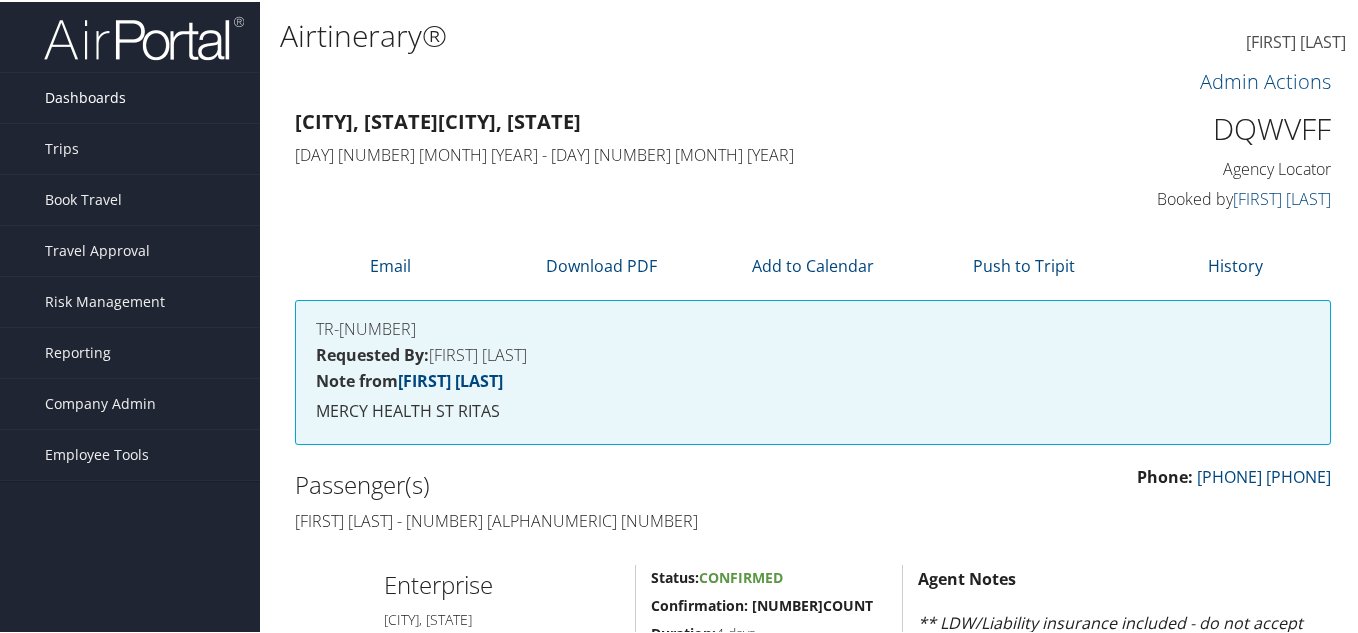 click on "Dashboards" at bounding box center [130, 96] 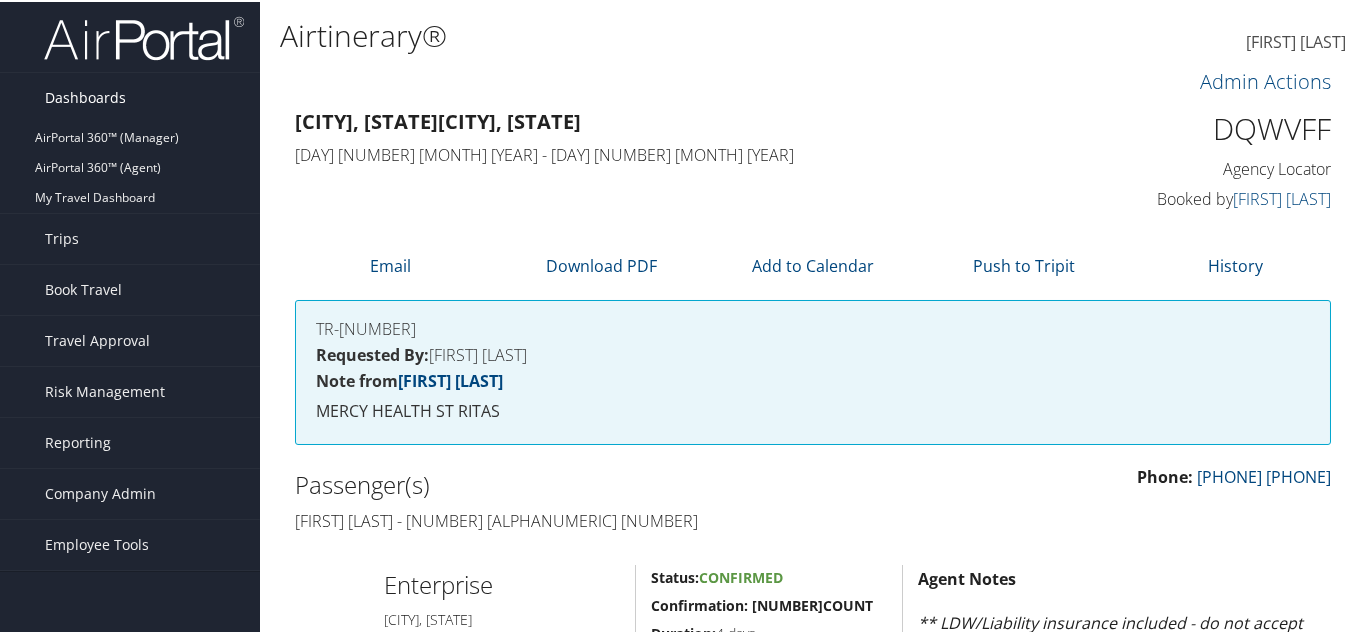 click on "Dashboards" at bounding box center (85, 96) 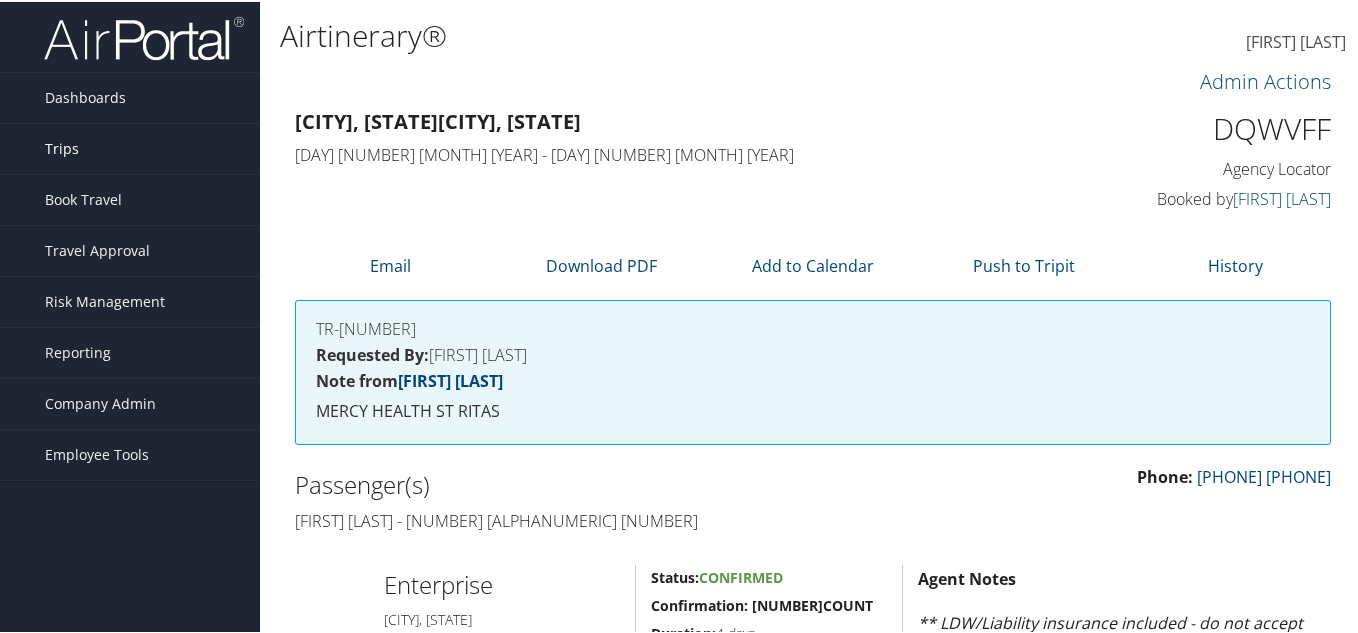 click on "Trips" at bounding box center [130, 147] 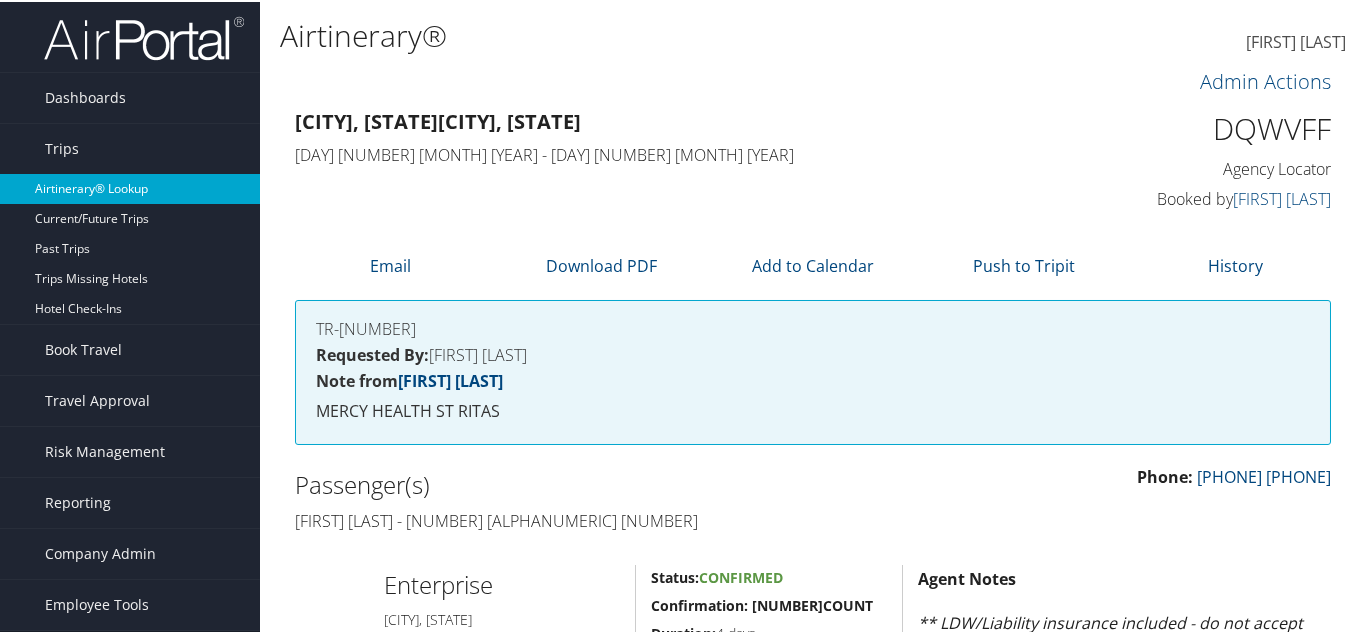 click on "Airtinerary® Lookup" at bounding box center (130, 187) 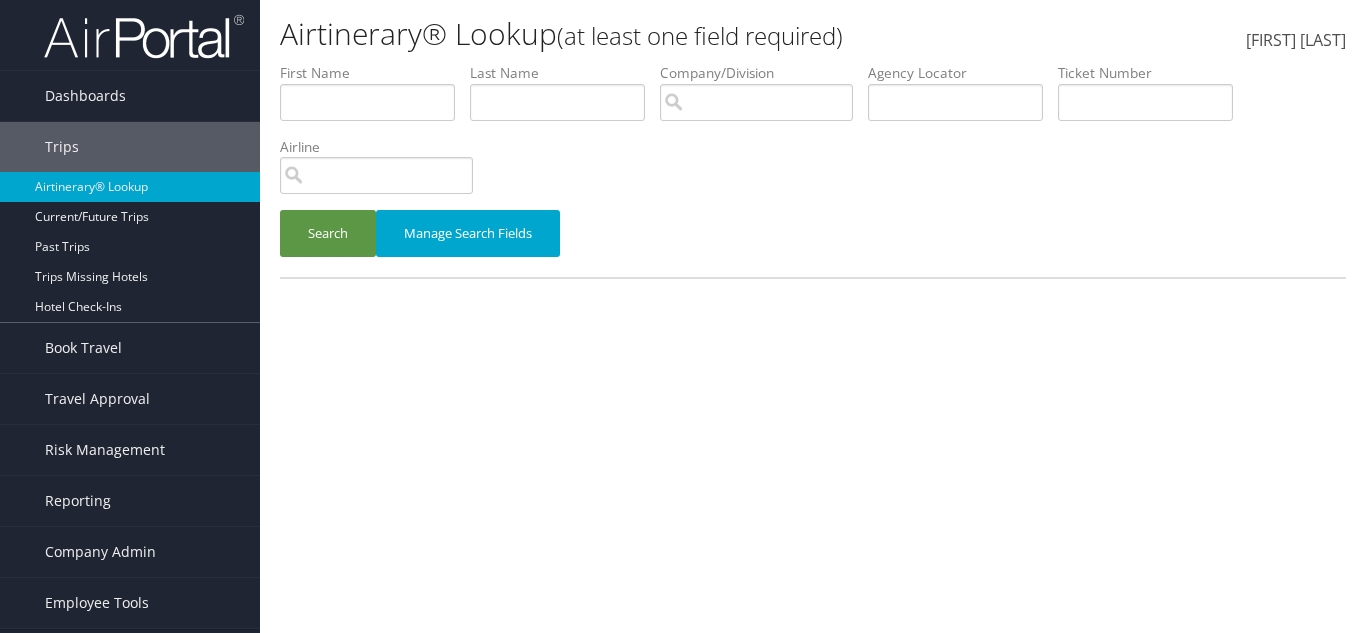 scroll, scrollTop: 0, scrollLeft: 0, axis: both 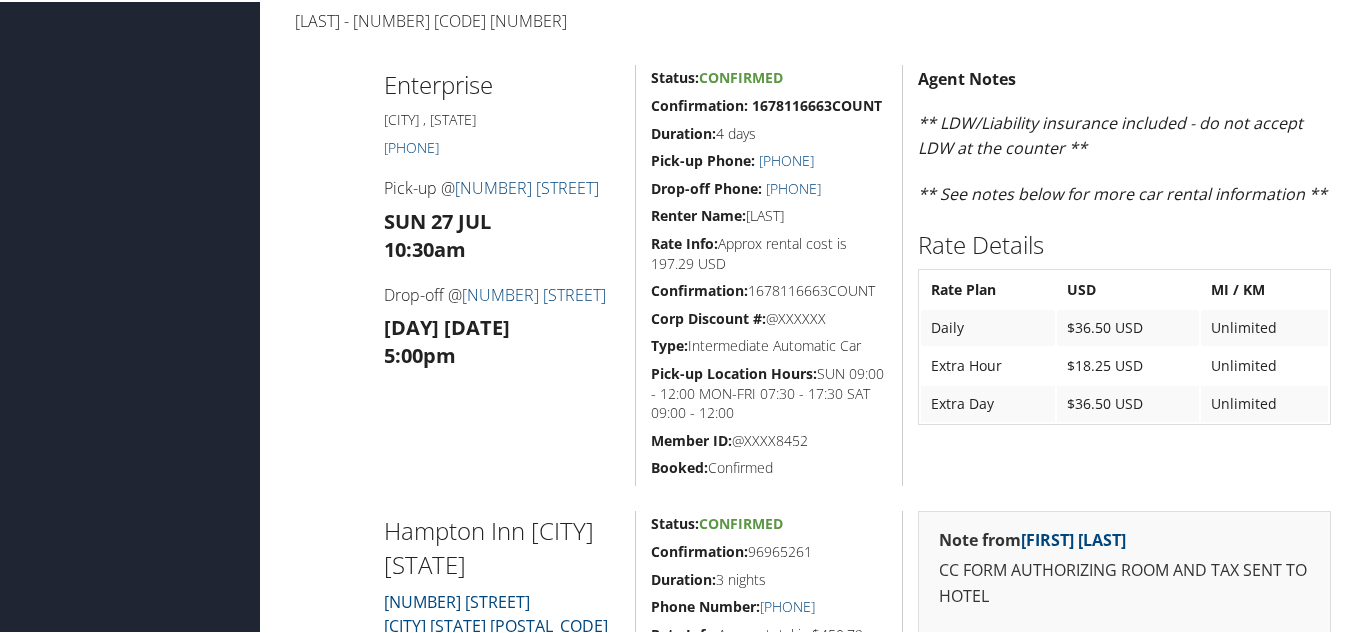 click on "[DAY] [DATE]
[TIME]" at bounding box center [502, 340] 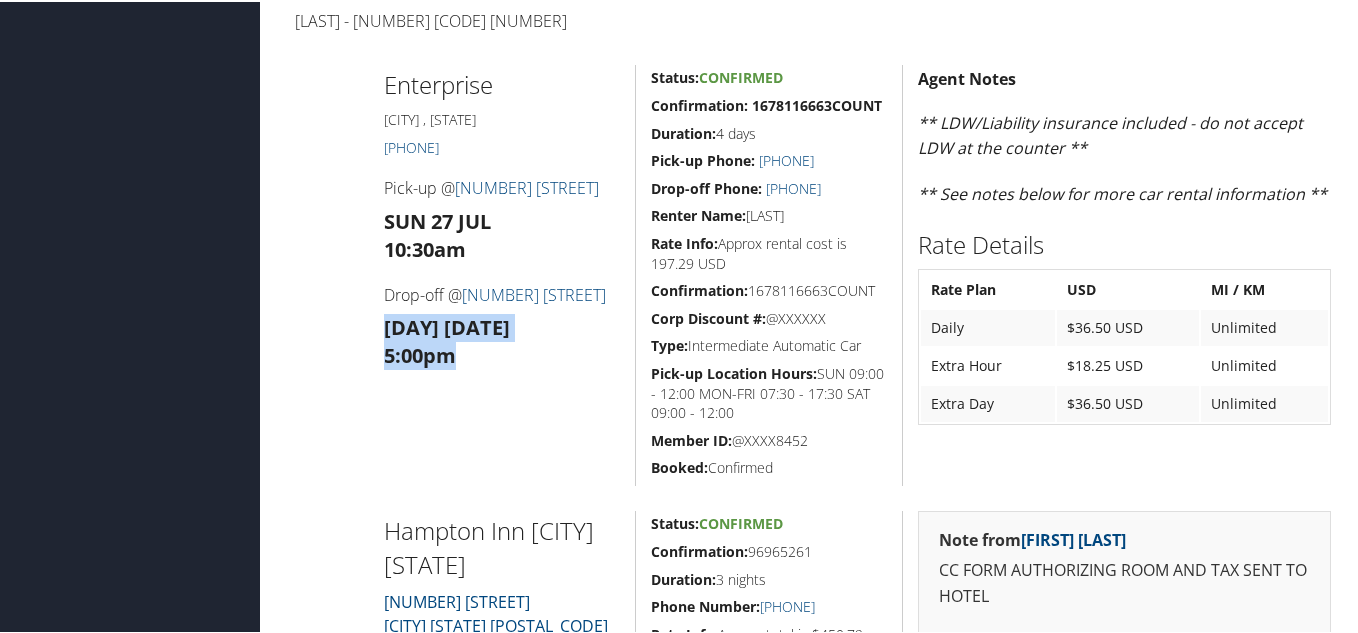 drag, startPoint x: 480, startPoint y: 396, endPoint x: 381, endPoint y: 374, distance: 101.414986 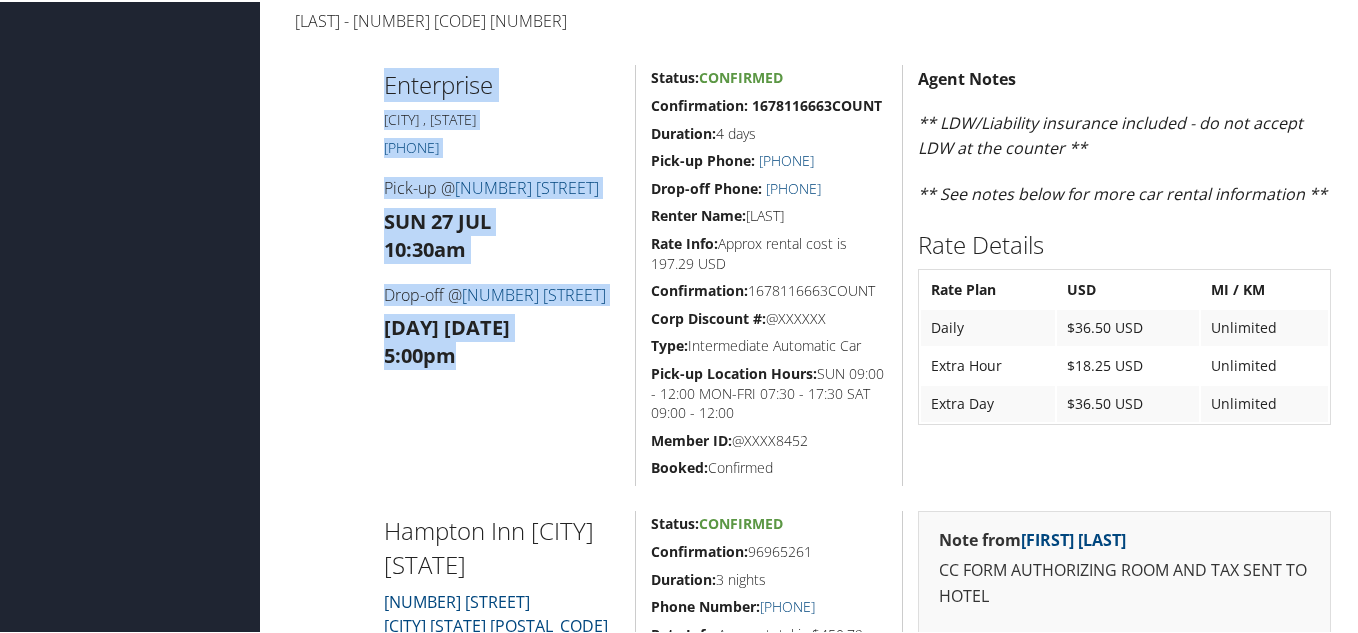 drag, startPoint x: 483, startPoint y: 398, endPoint x: 335, endPoint y: 385, distance: 148.56985 